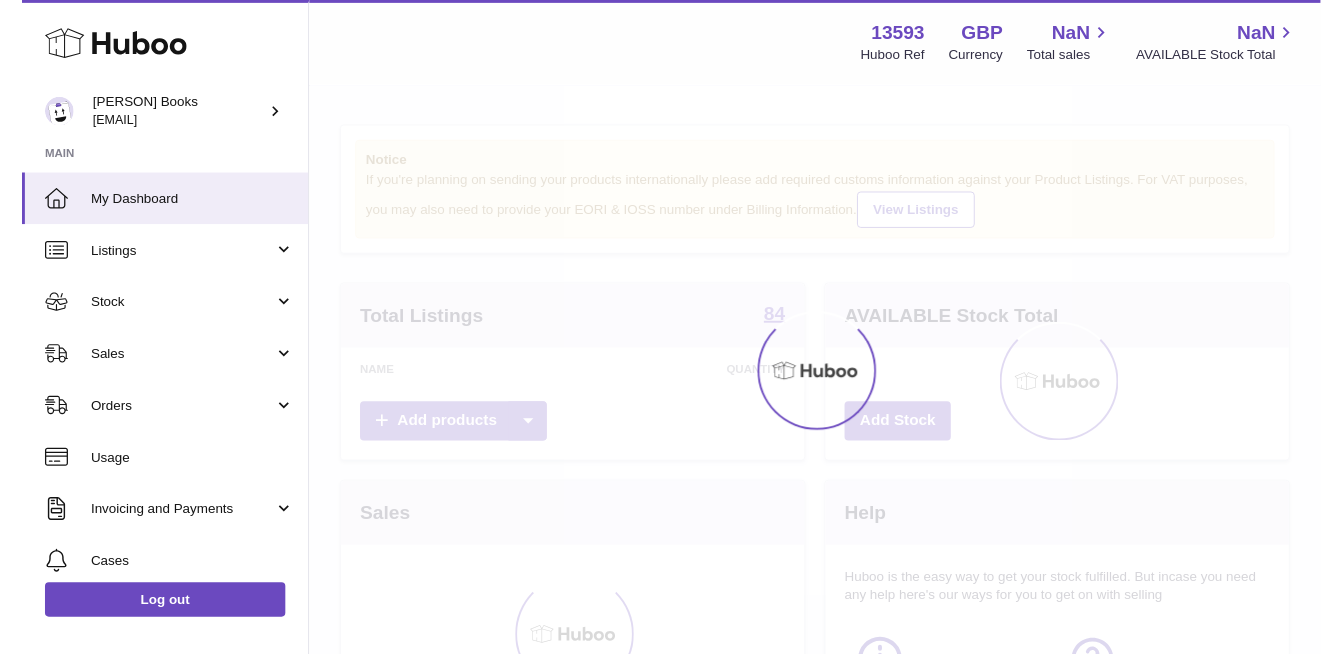scroll, scrollTop: 0, scrollLeft: 0, axis: both 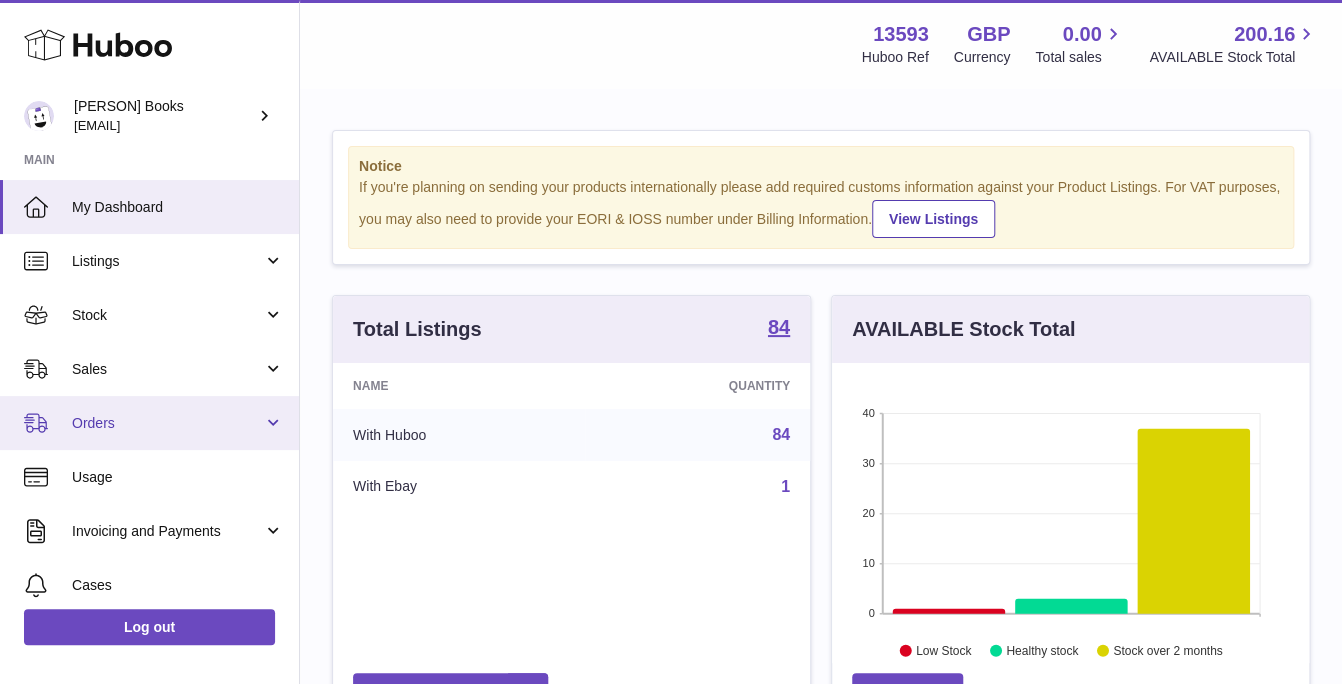 click on "Orders" at bounding box center (167, 423) 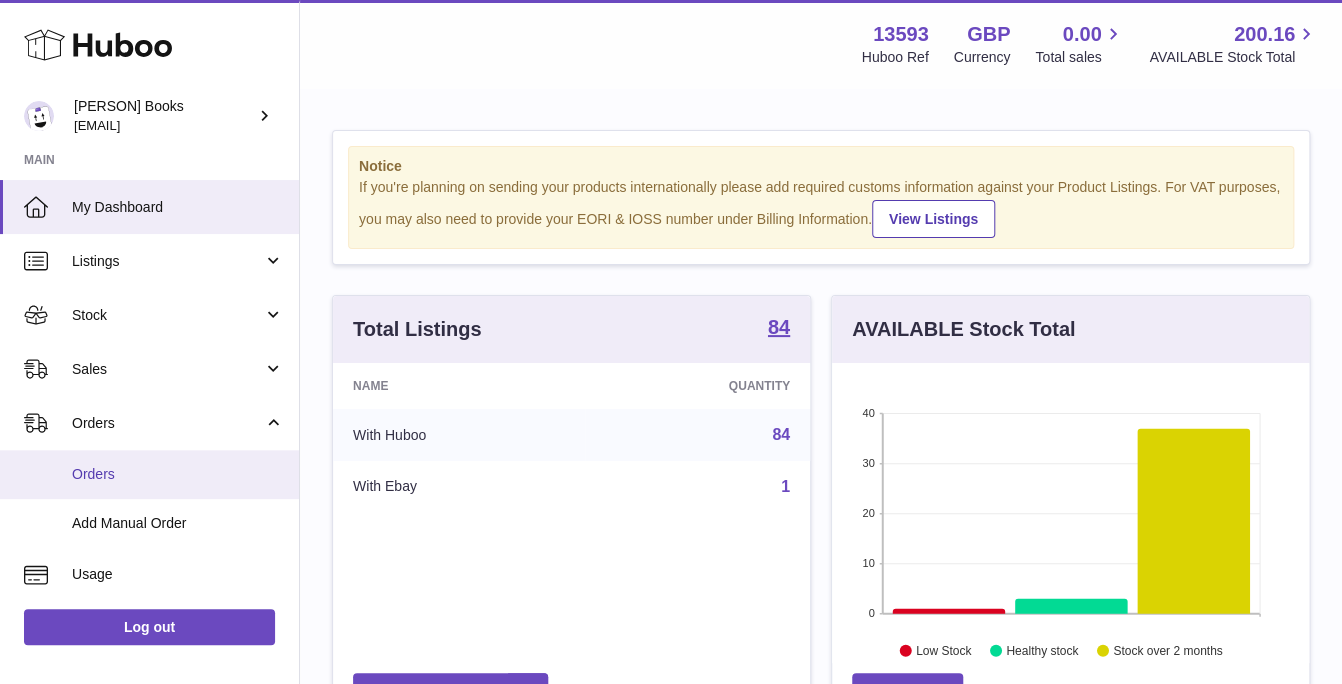 drag, startPoint x: 132, startPoint y: 517, endPoint x: 177, endPoint y: 495, distance: 50.08992 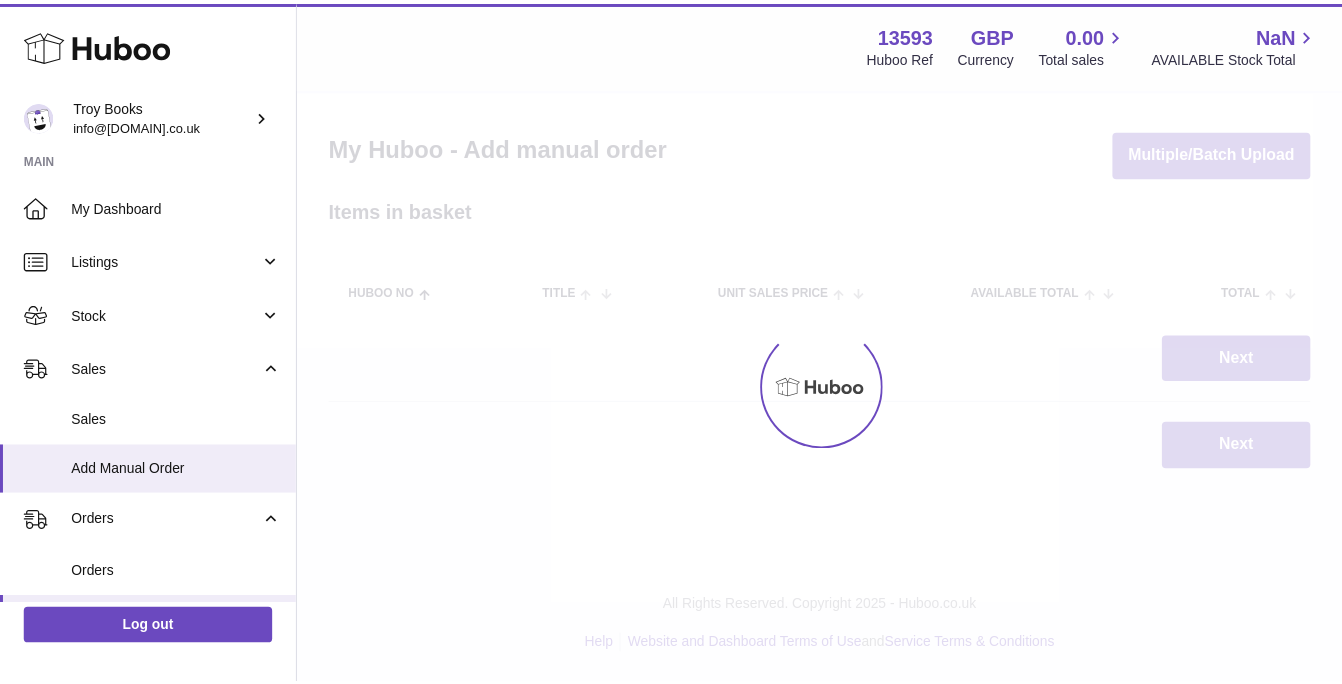 scroll, scrollTop: 0, scrollLeft: 0, axis: both 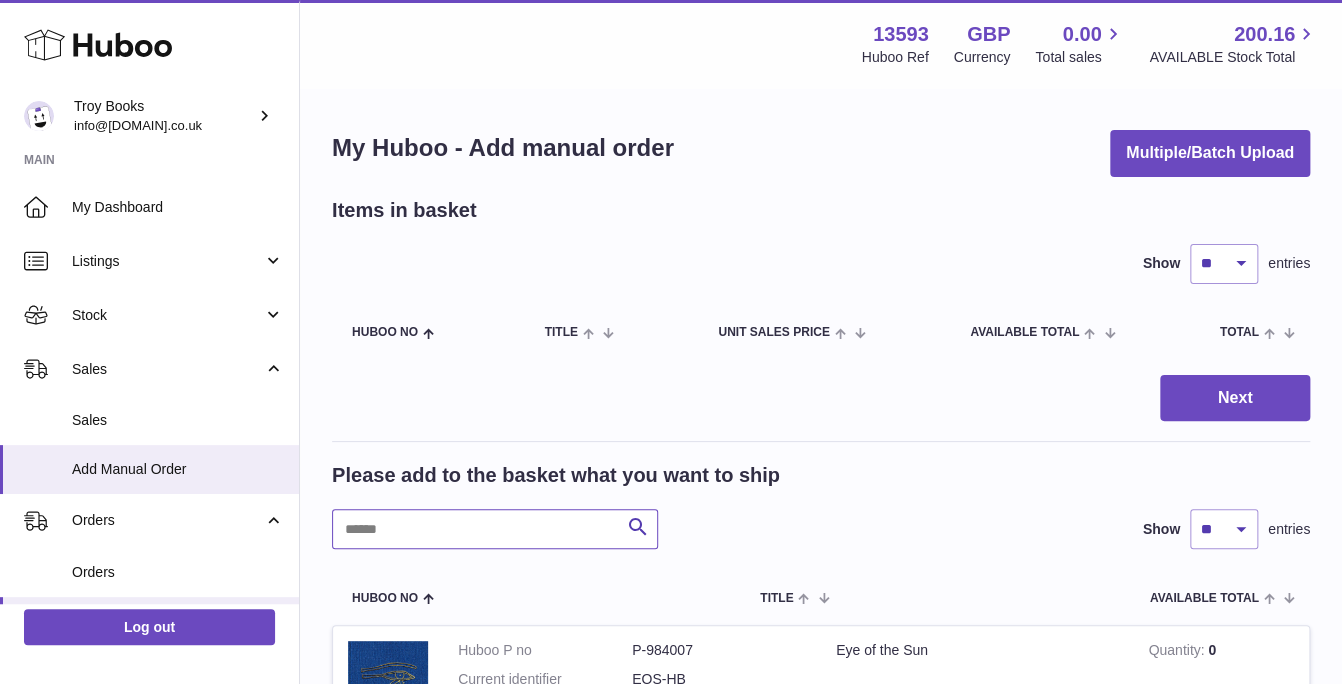 click at bounding box center [495, 529] 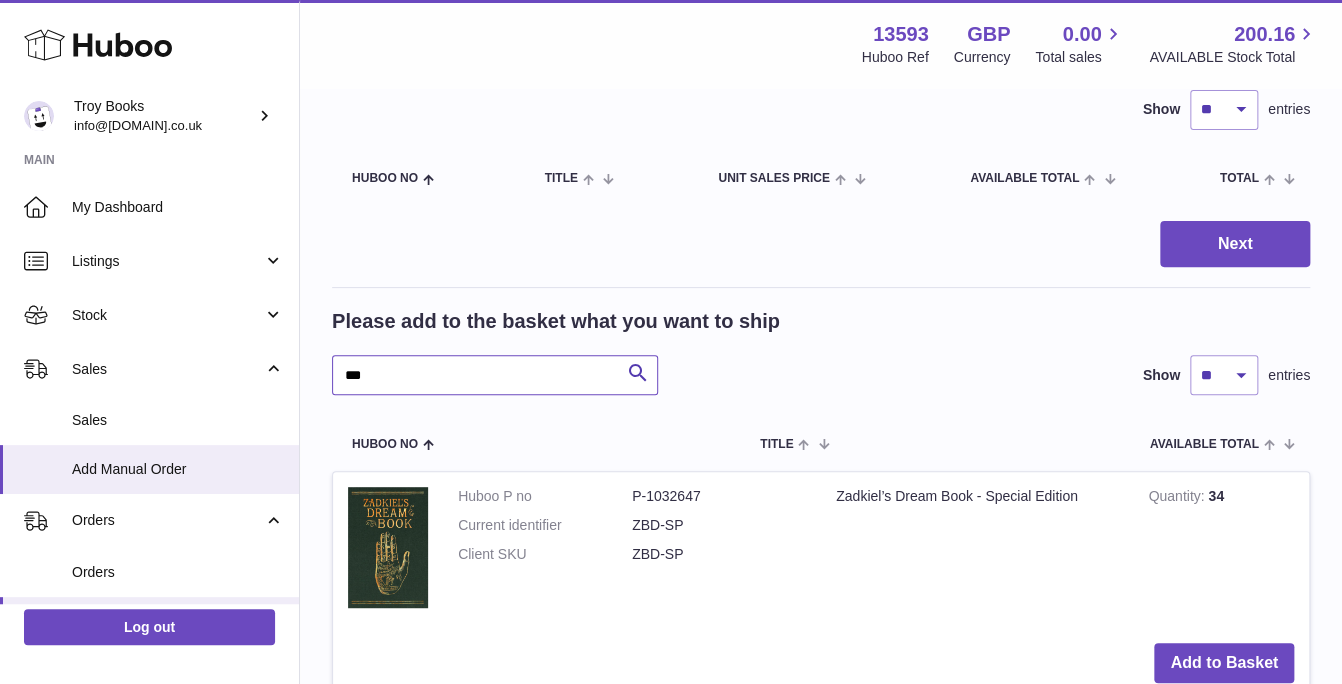 scroll, scrollTop: 200, scrollLeft: 0, axis: vertical 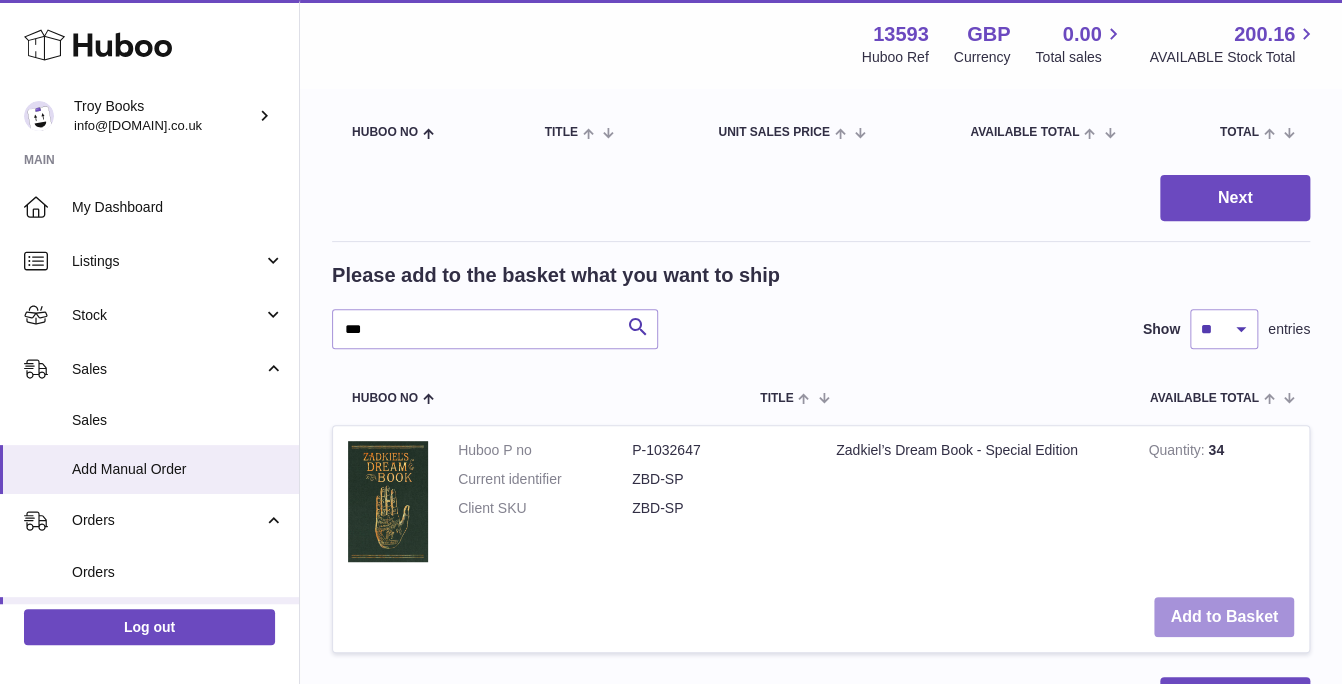 click on "Add to Basket" at bounding box center (1224, 617) 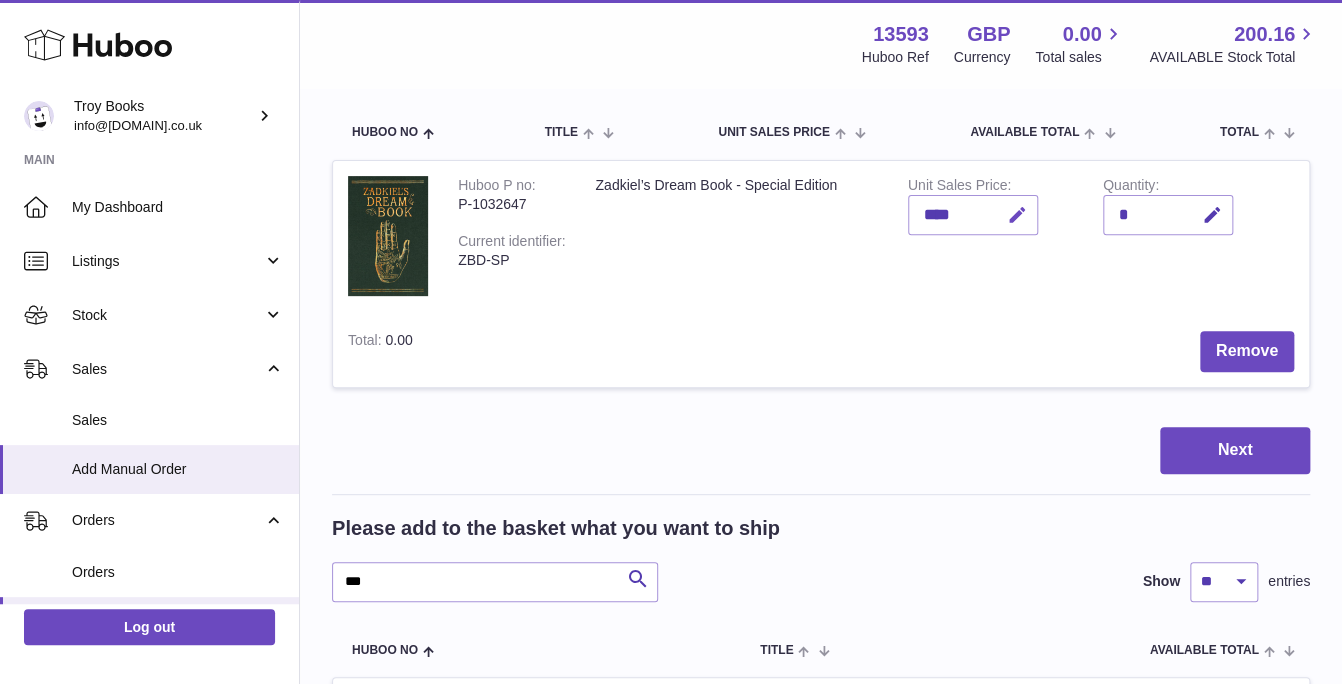drag, startPoint x: 1020, startPoint y: 209, endPoint x: 946, endPoint y: 212, distance: 74.06078 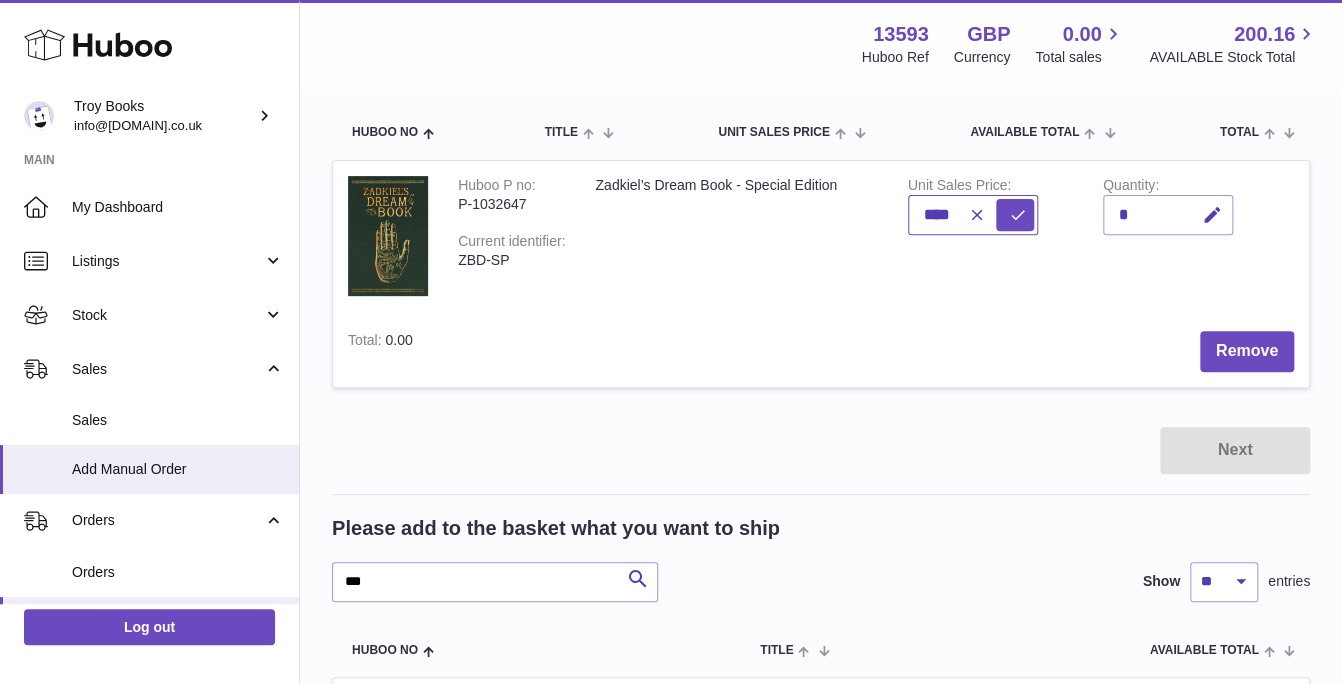 click on "****" at bounding box center [973, 215] 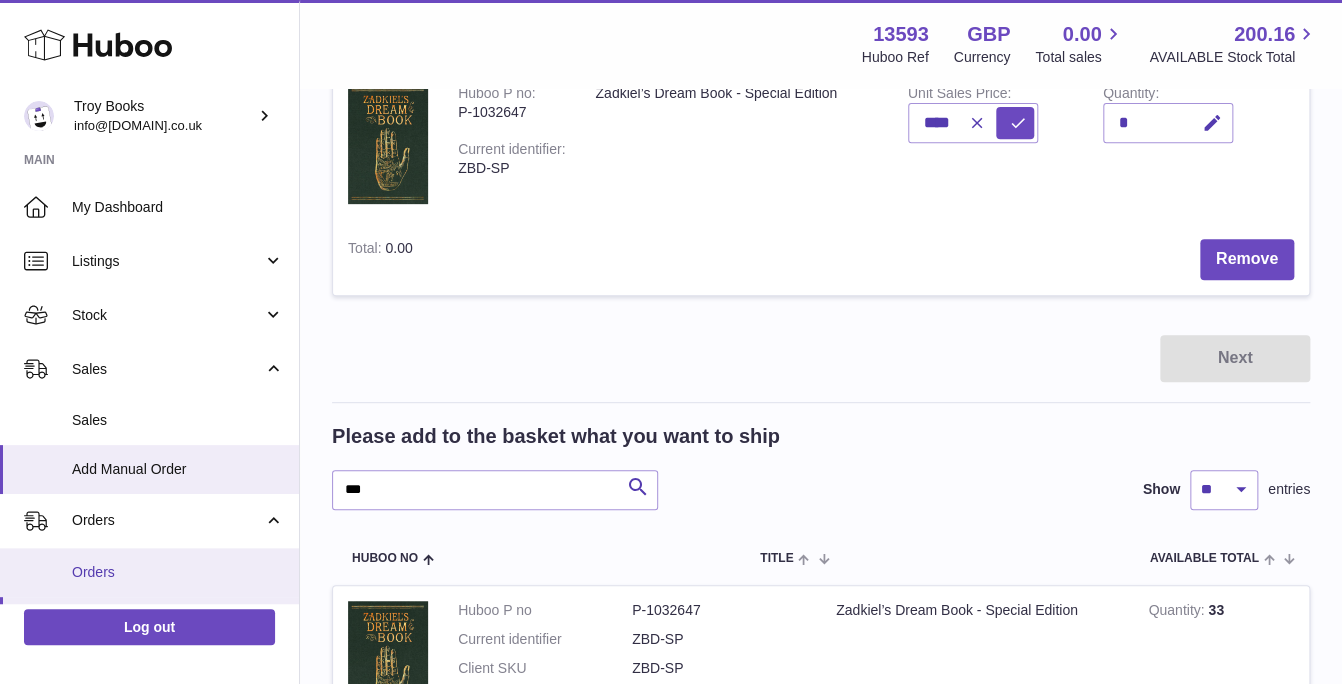 scroll, scrollTop: 300, scrollLeft: 0, axis: vertical 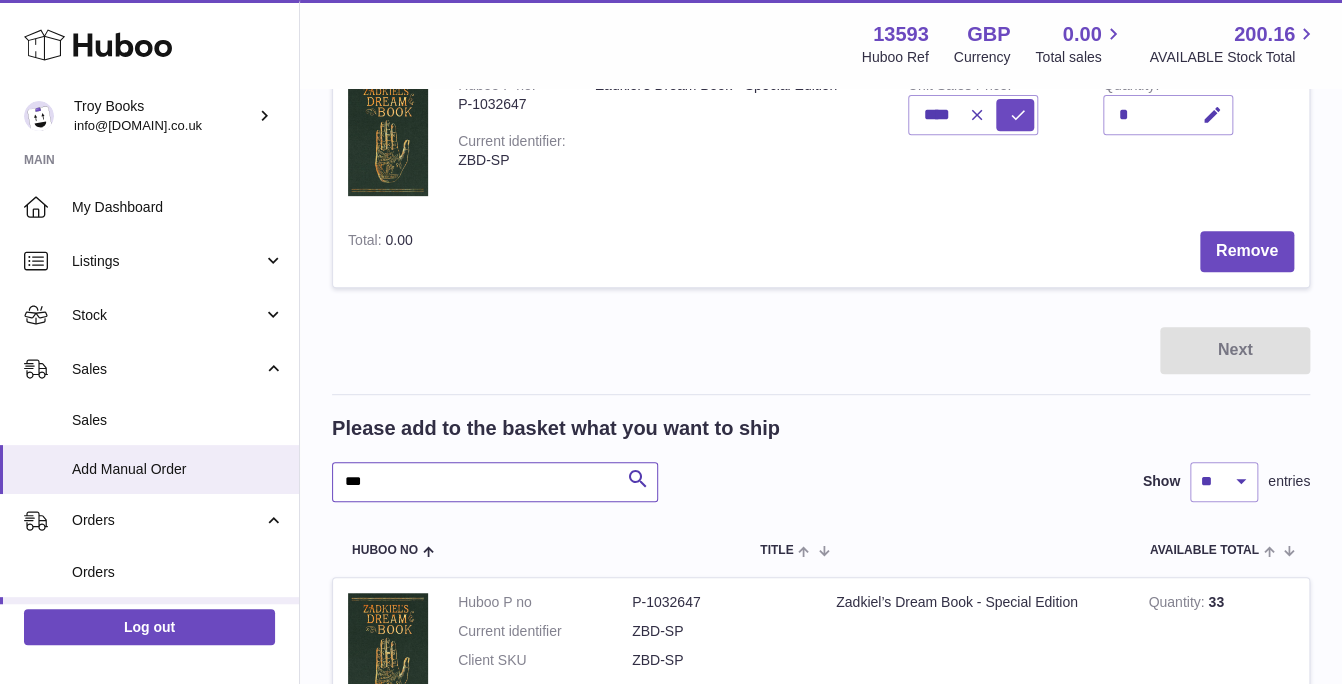 drag, startPoint x: 426, startPoint y: 487, endPoint x: 326, endPoint y: 486, distance: 100.005 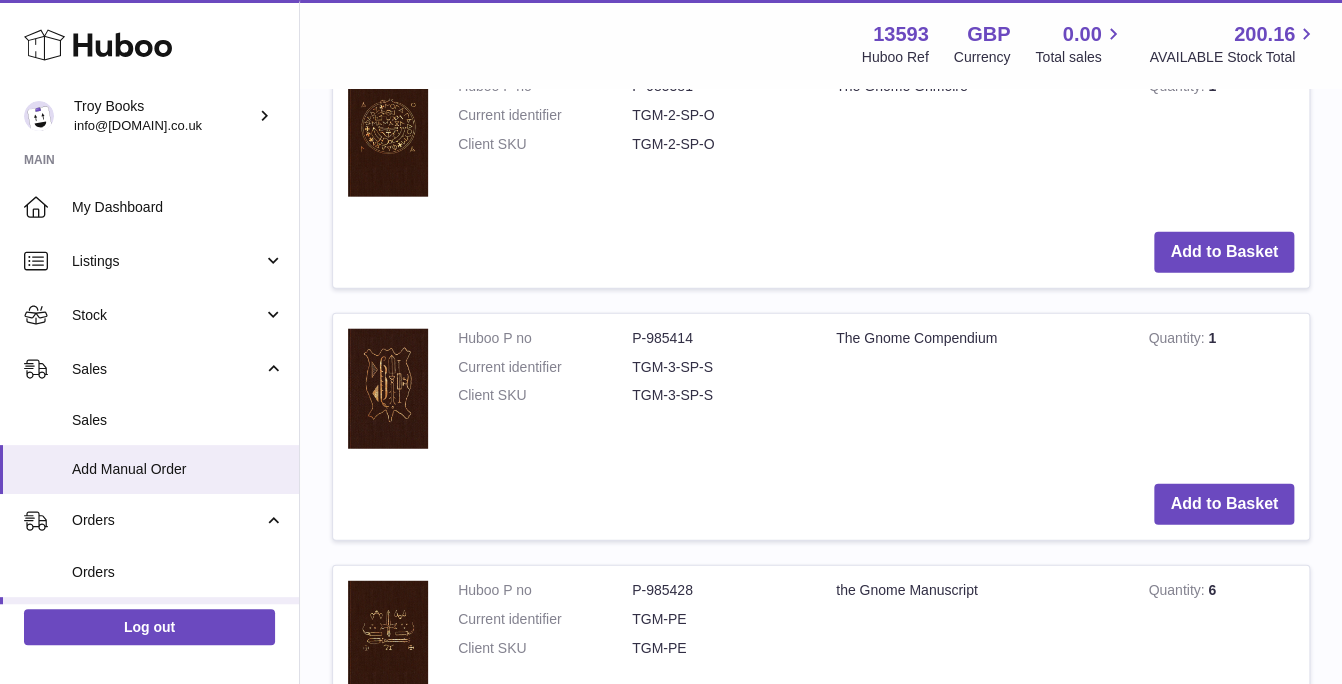scroll, scrollTop: 2200, scrollLeft: 0, axis: vertical 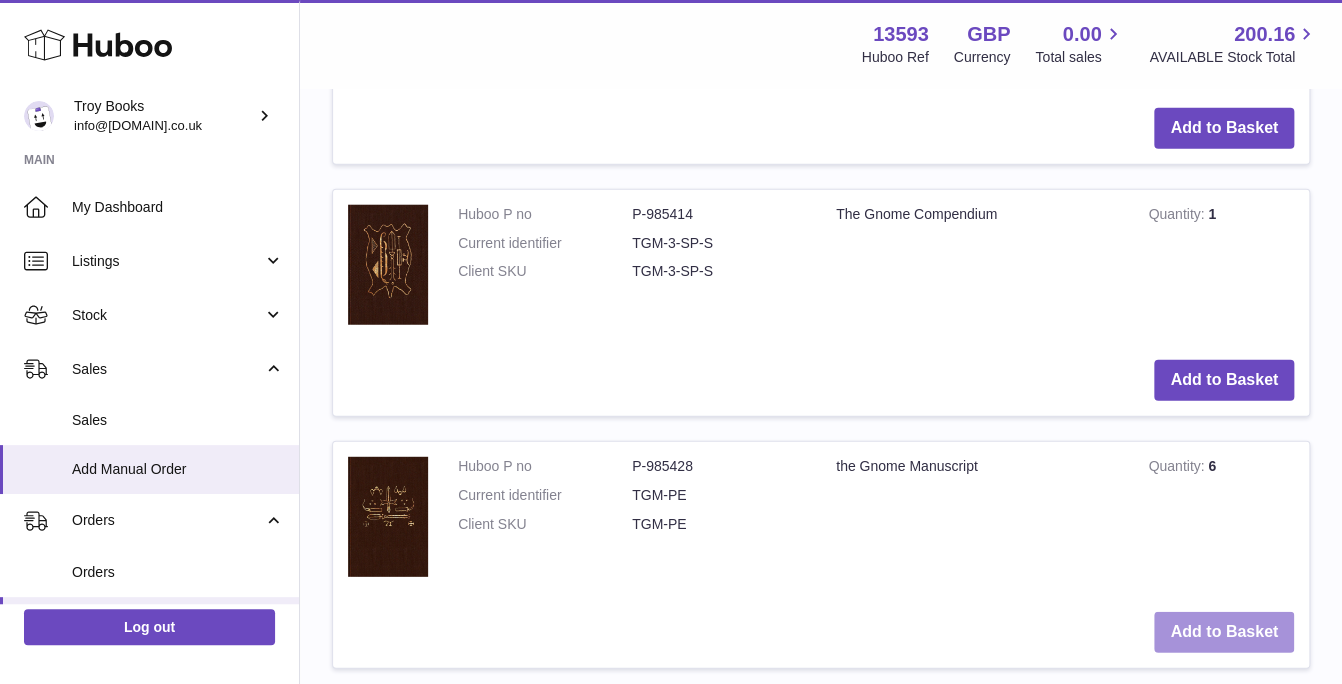 click on "Add to Basket" at bounding box center [1224, 632] 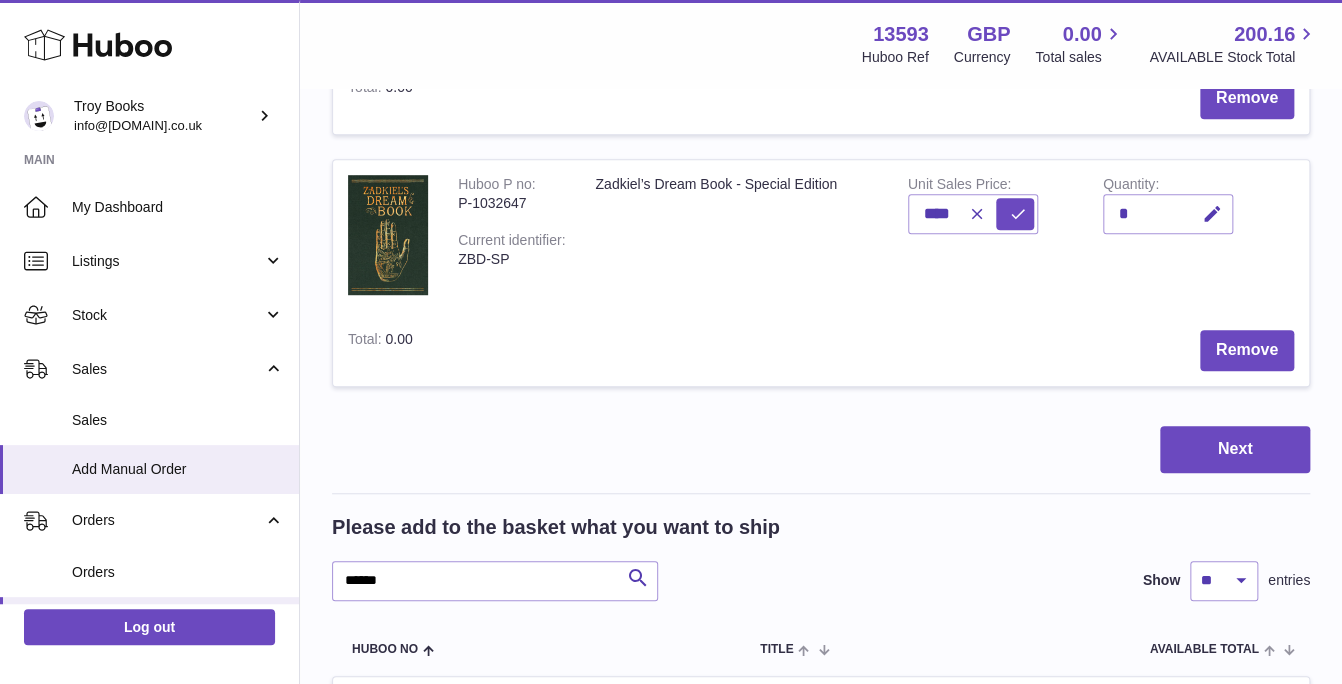 scroll, scrollTop: 452, scrollLeft: 0, axis: vertical 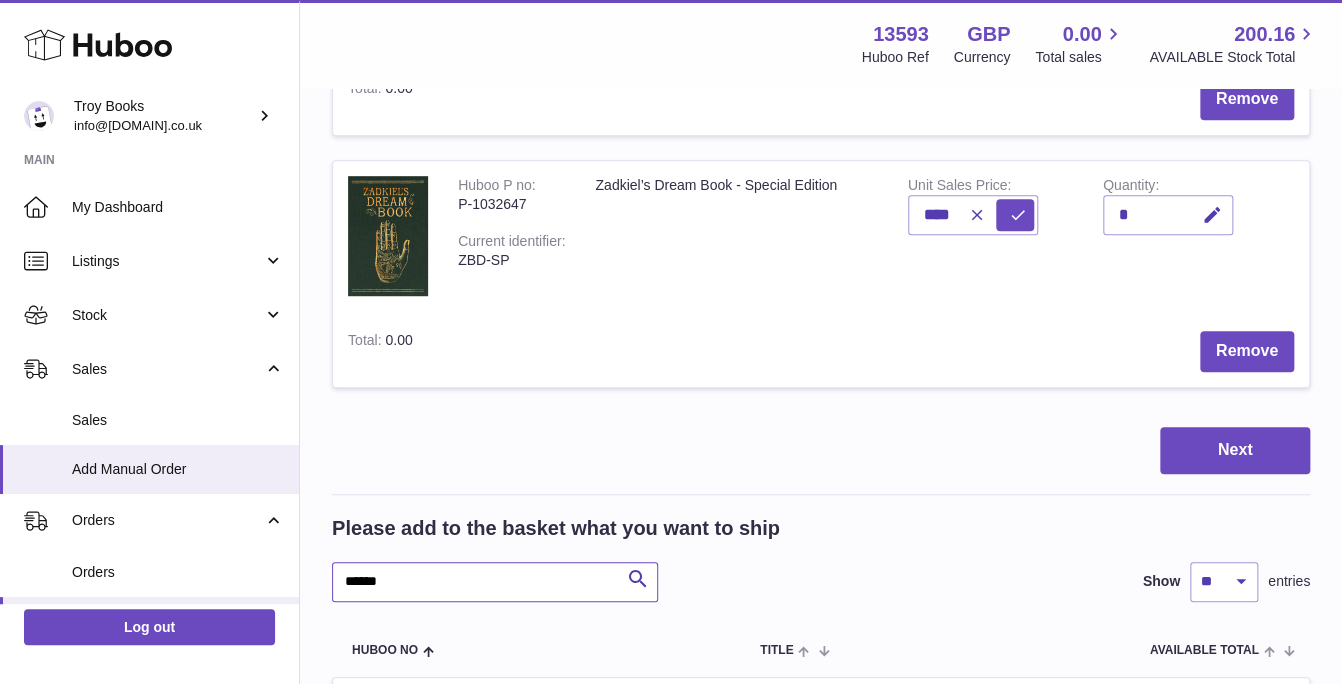 drag, startPoint x: 416, startPoint y: 579, endPoint x: 343, endPoint y: 595, distance: 74.73286 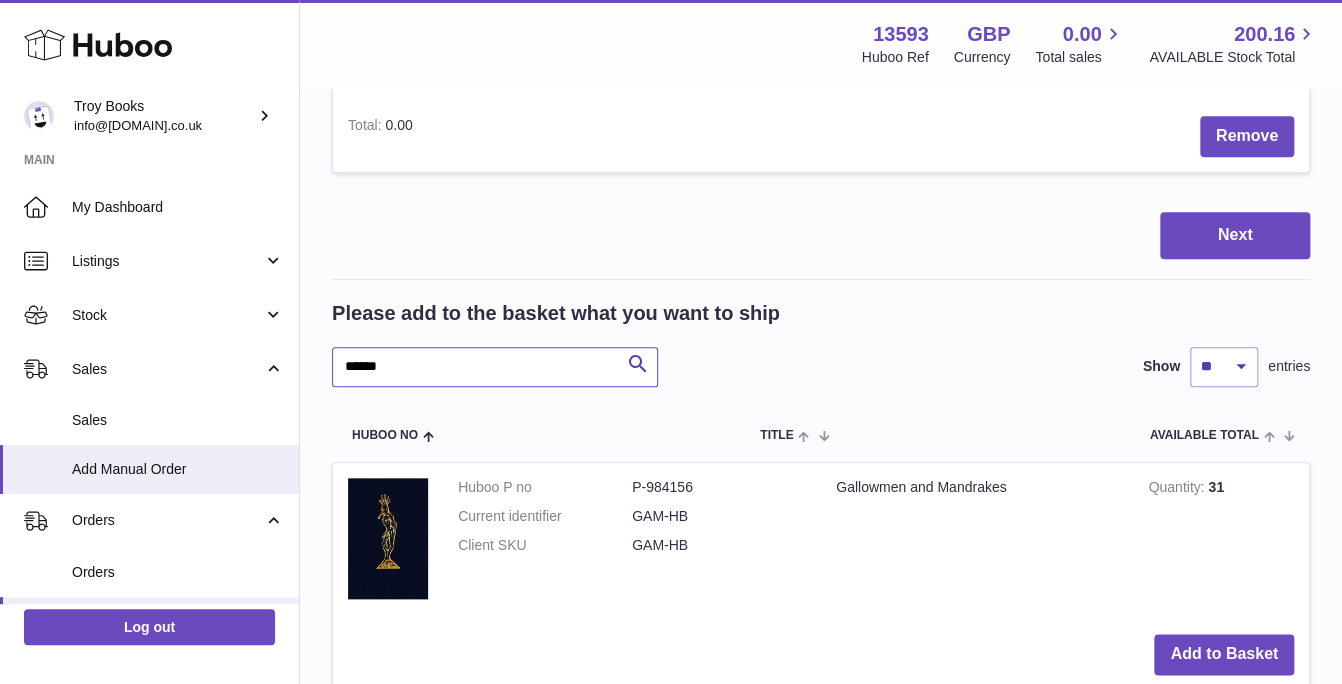 scroll, scrollTop: 852, scrollLeft: 0, axis: vertical 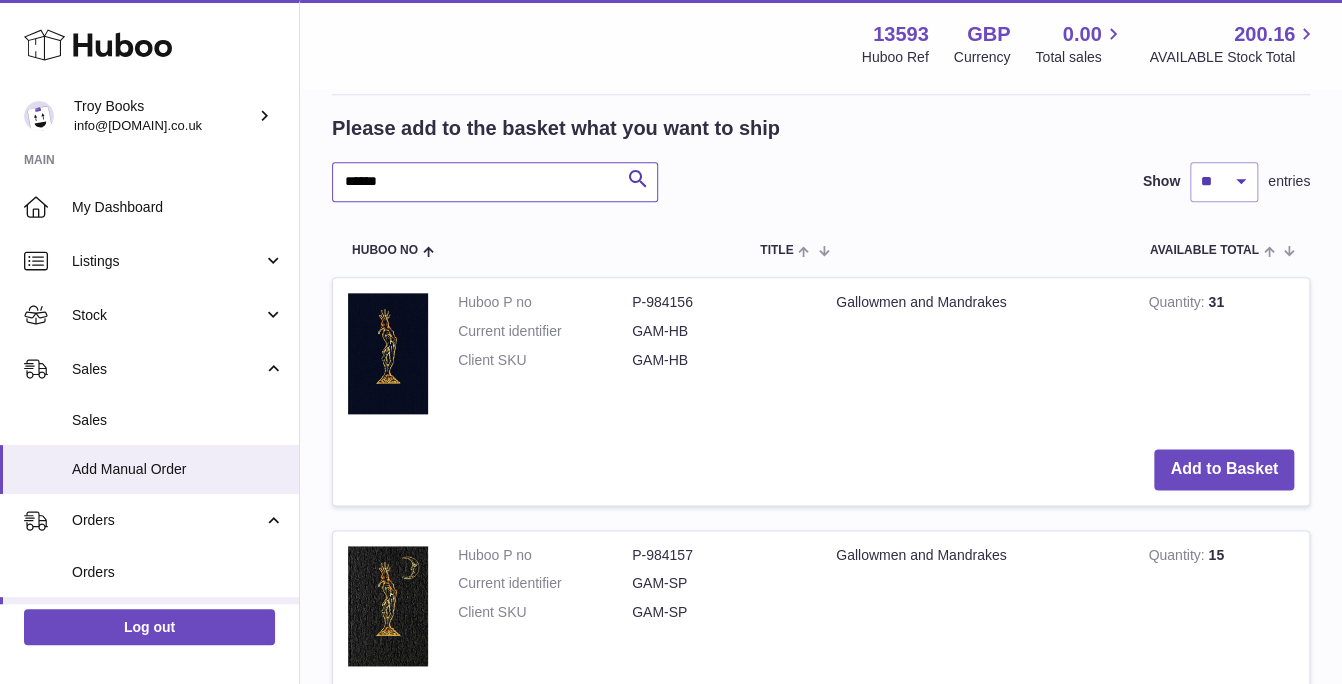 type on "******" 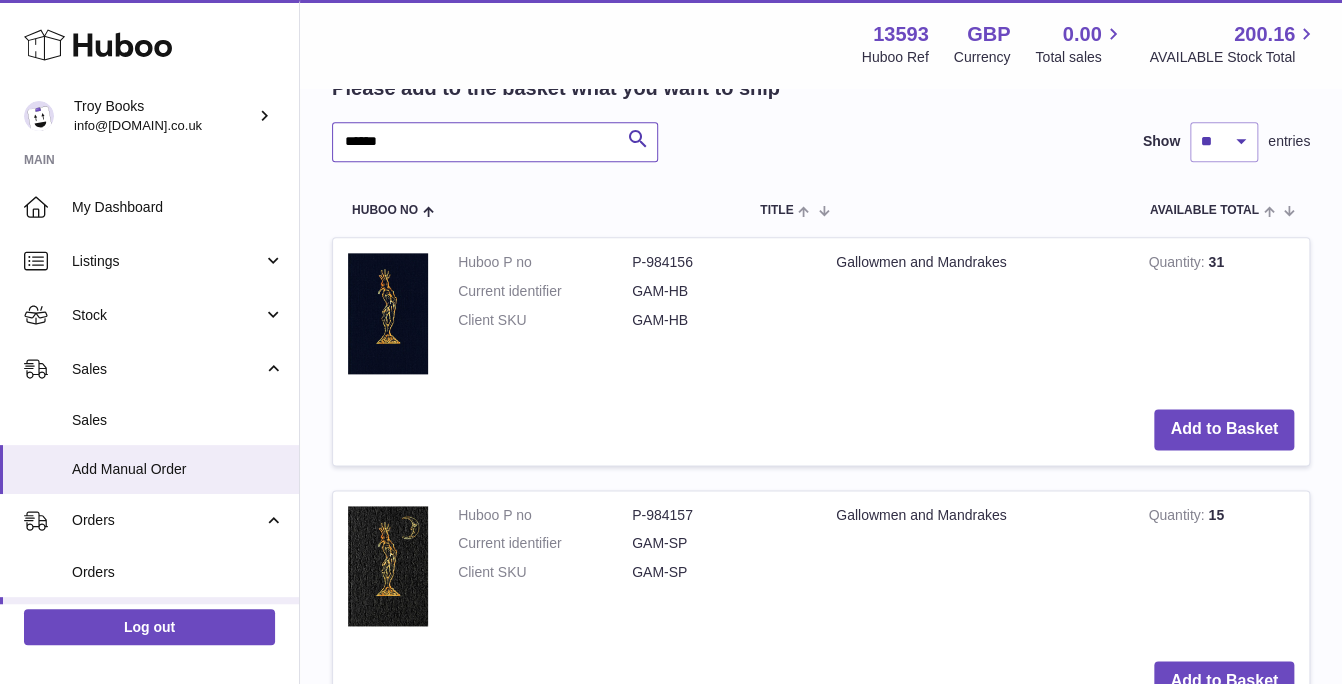 scroll, scrollTop: 900, scrollLeft: 0, axis: vertical 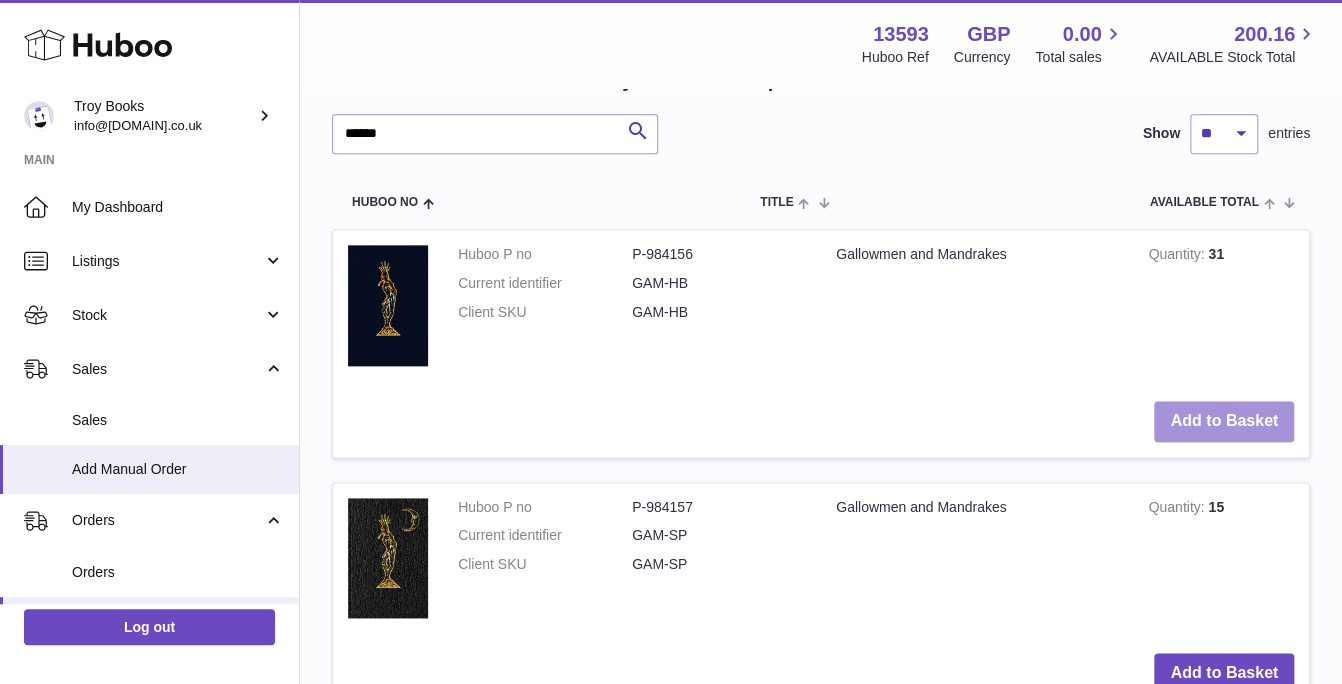 click on "Add to Basket" at bounding box center [1224, 421] 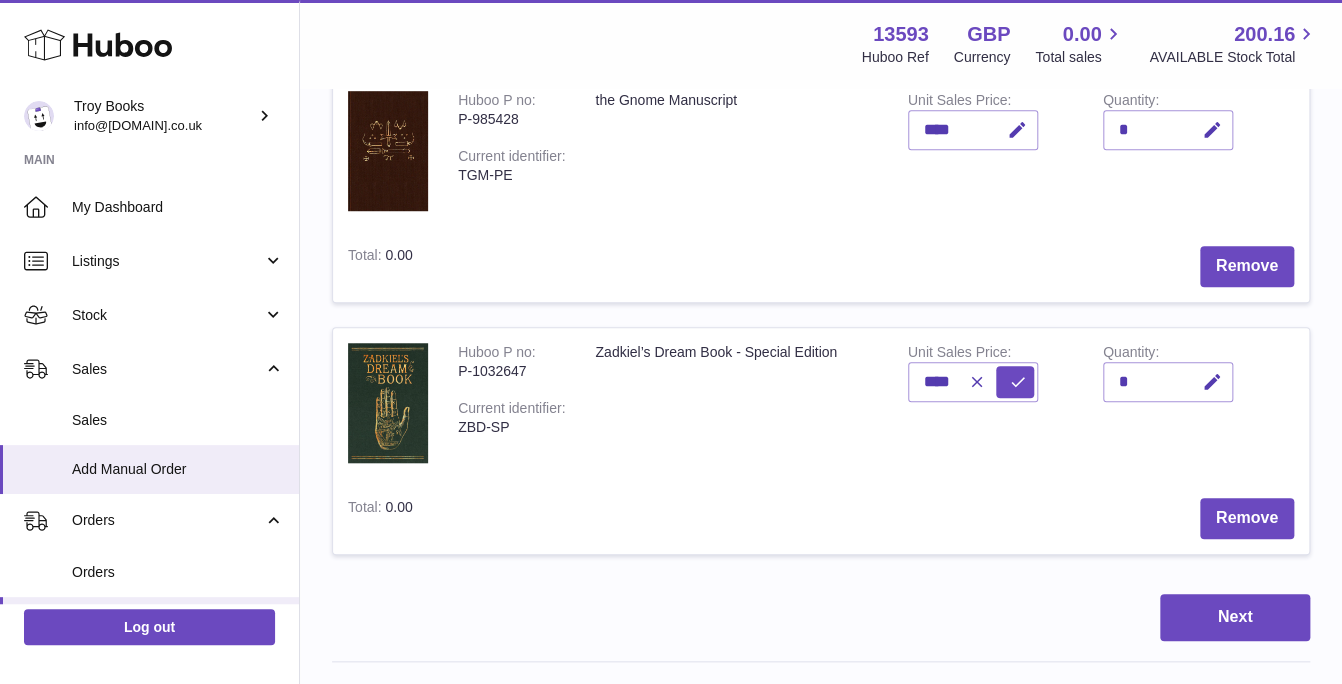 scroll, scrollTop: 752, scrollLeft: 0, axis: vertical 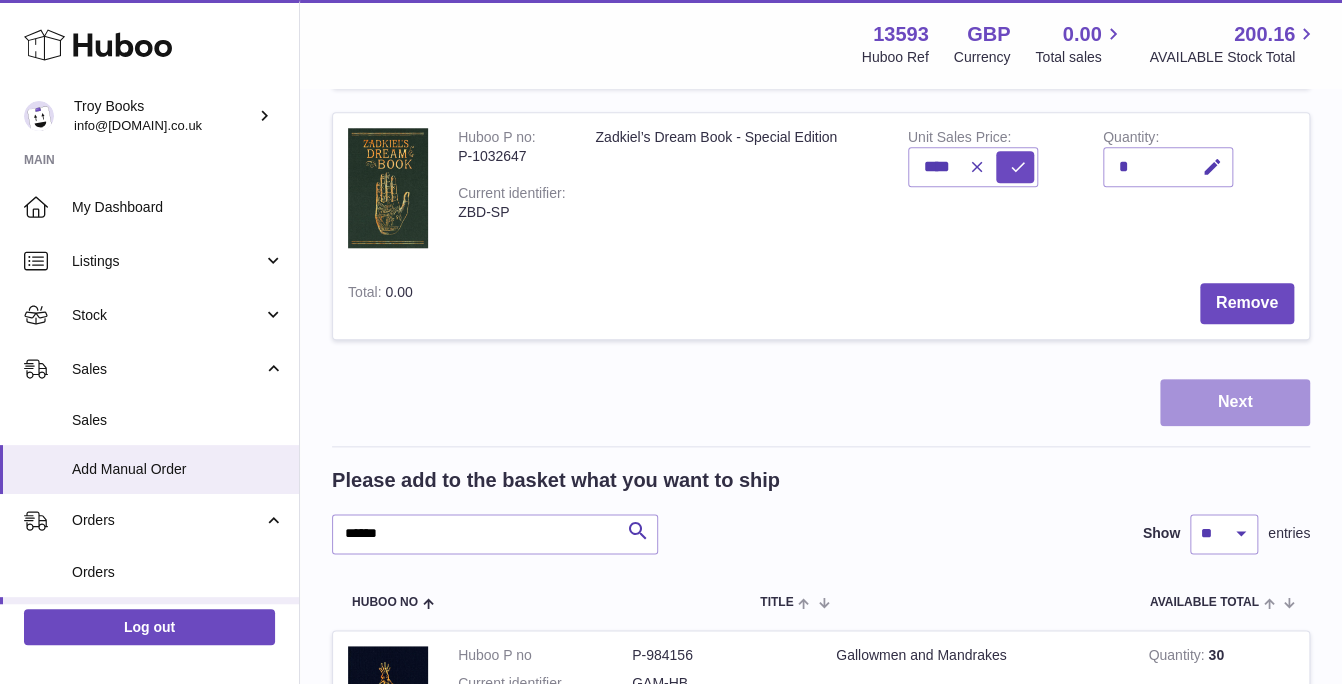 click on "Next" at bounding box center (1235, 402) 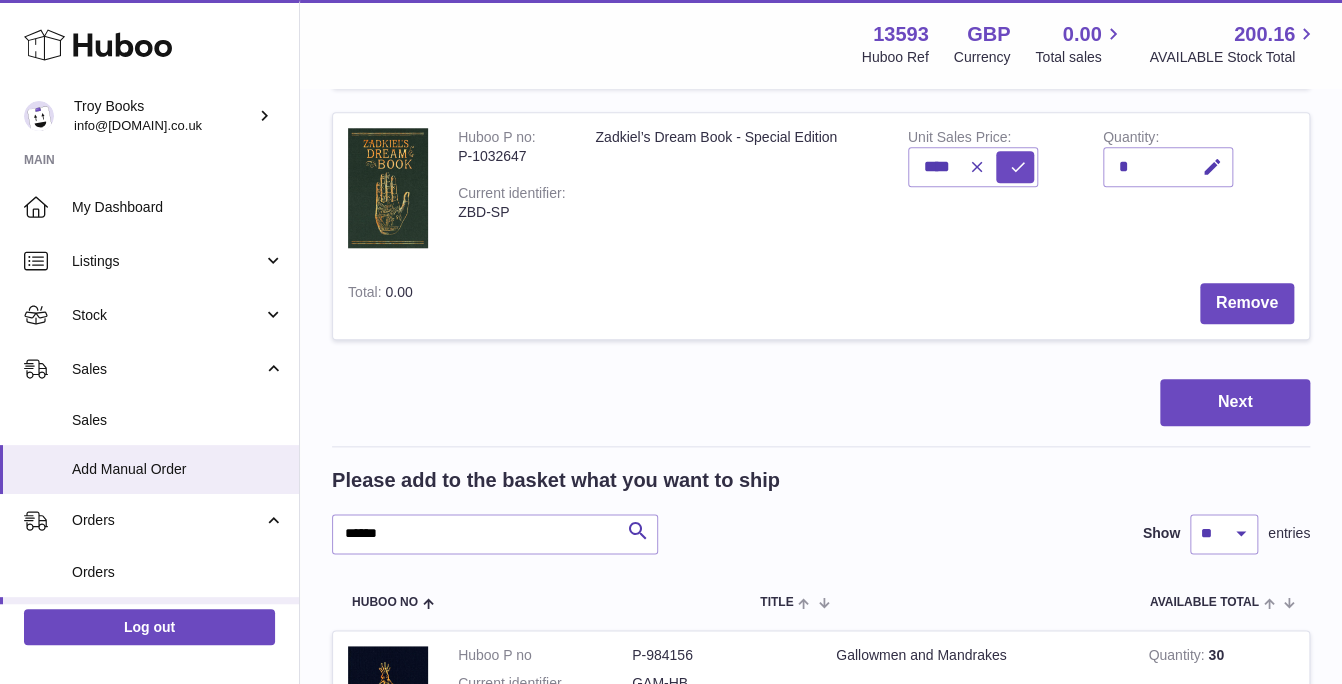 scroll, scrollTop: 0, scrollLeft: 0, axis: both 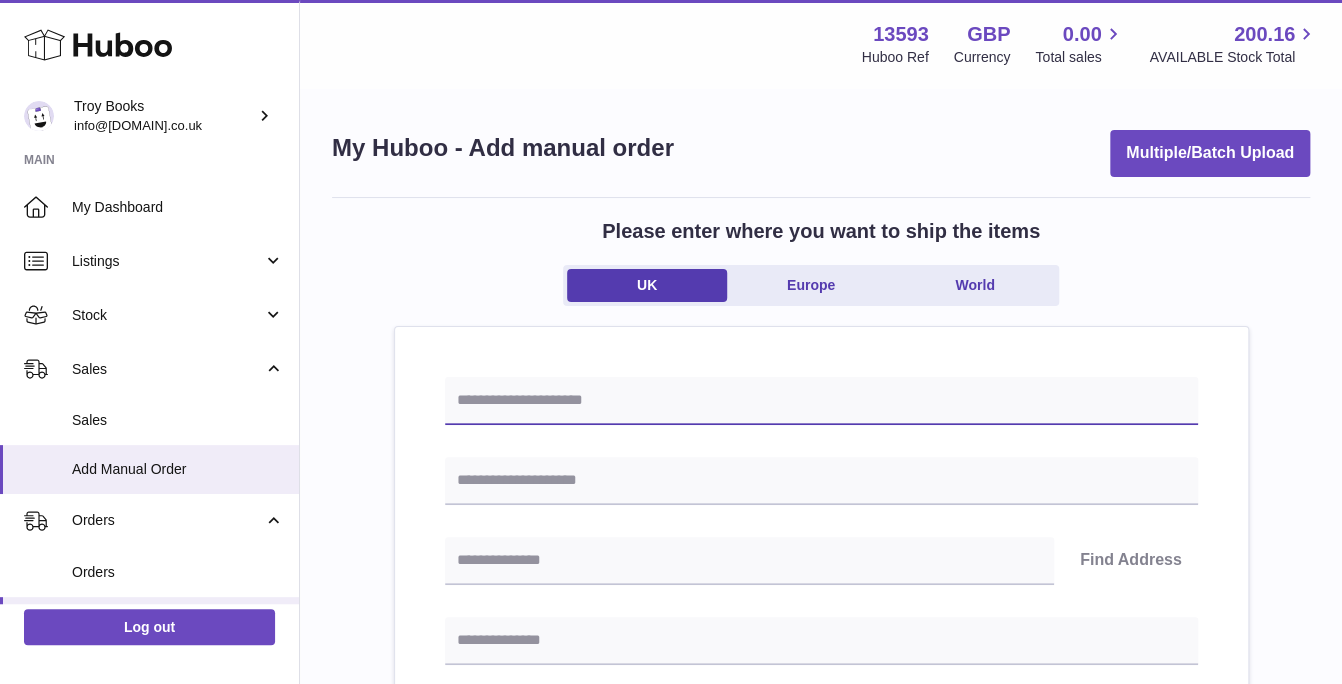 click at bounding box center [821, 401] 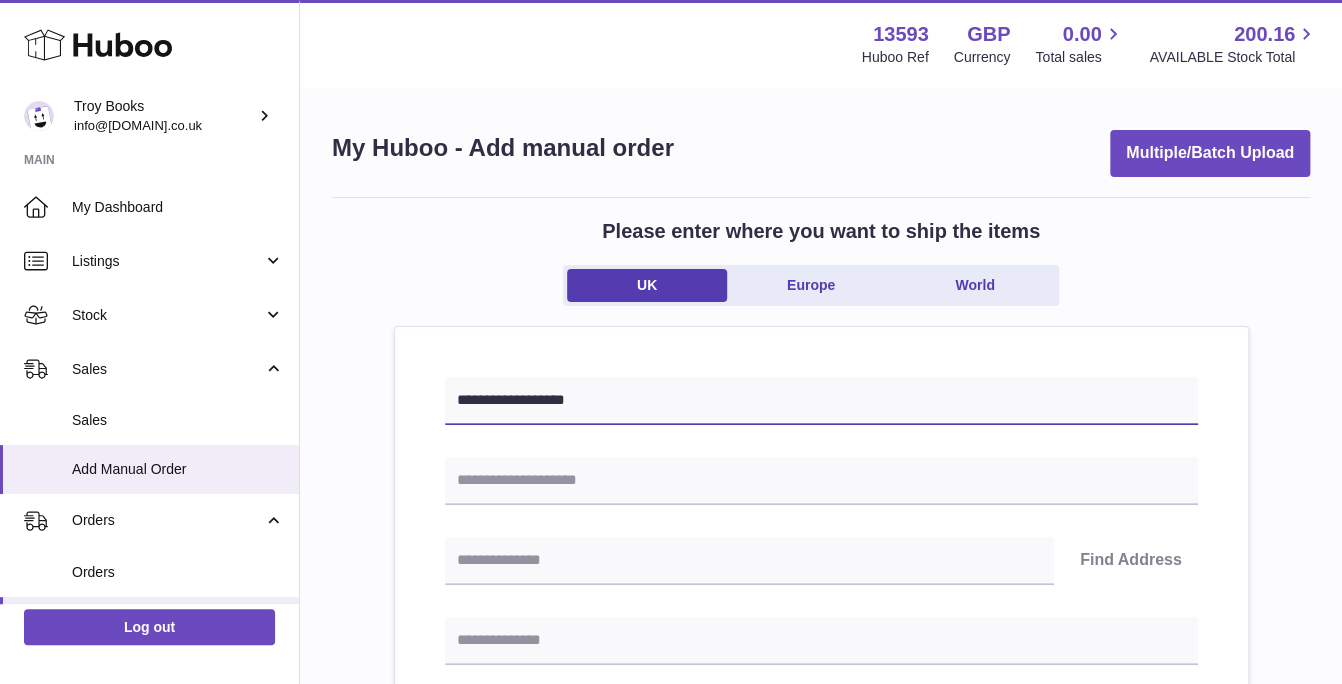 click on "**********" at bounding box center [821, 401] 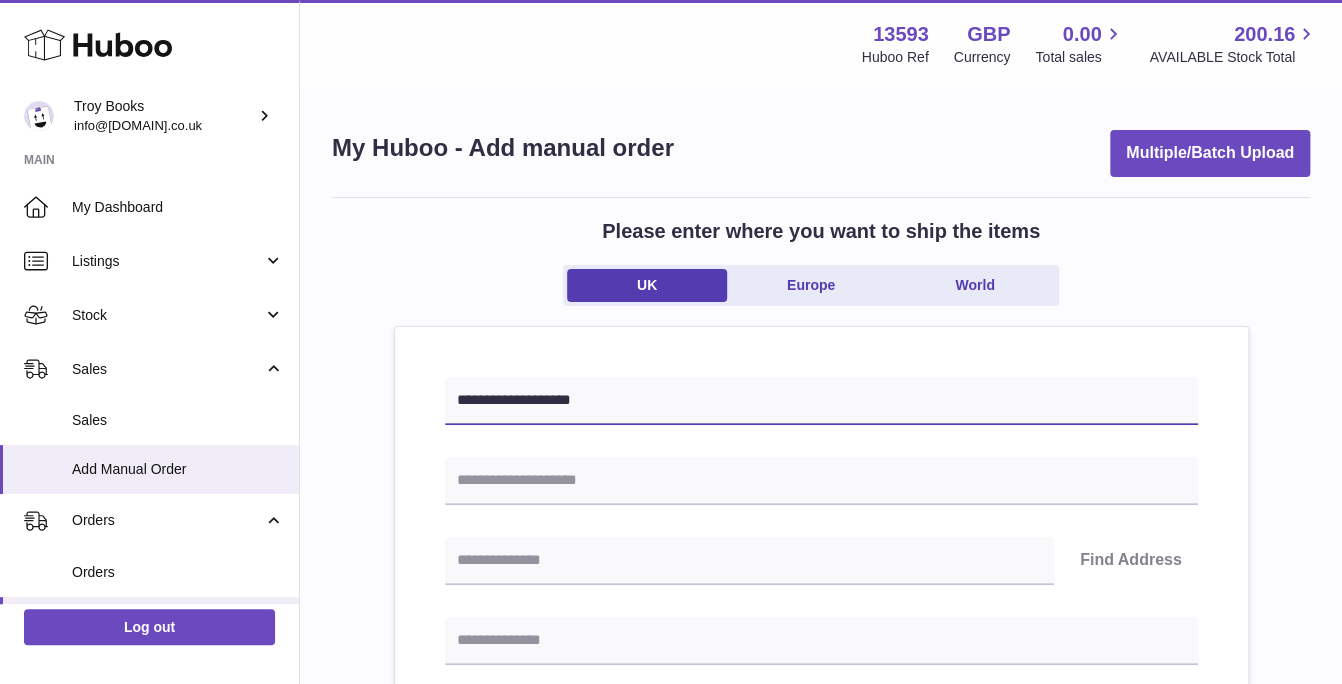 click on "**********" at bounding box center [821, 401] 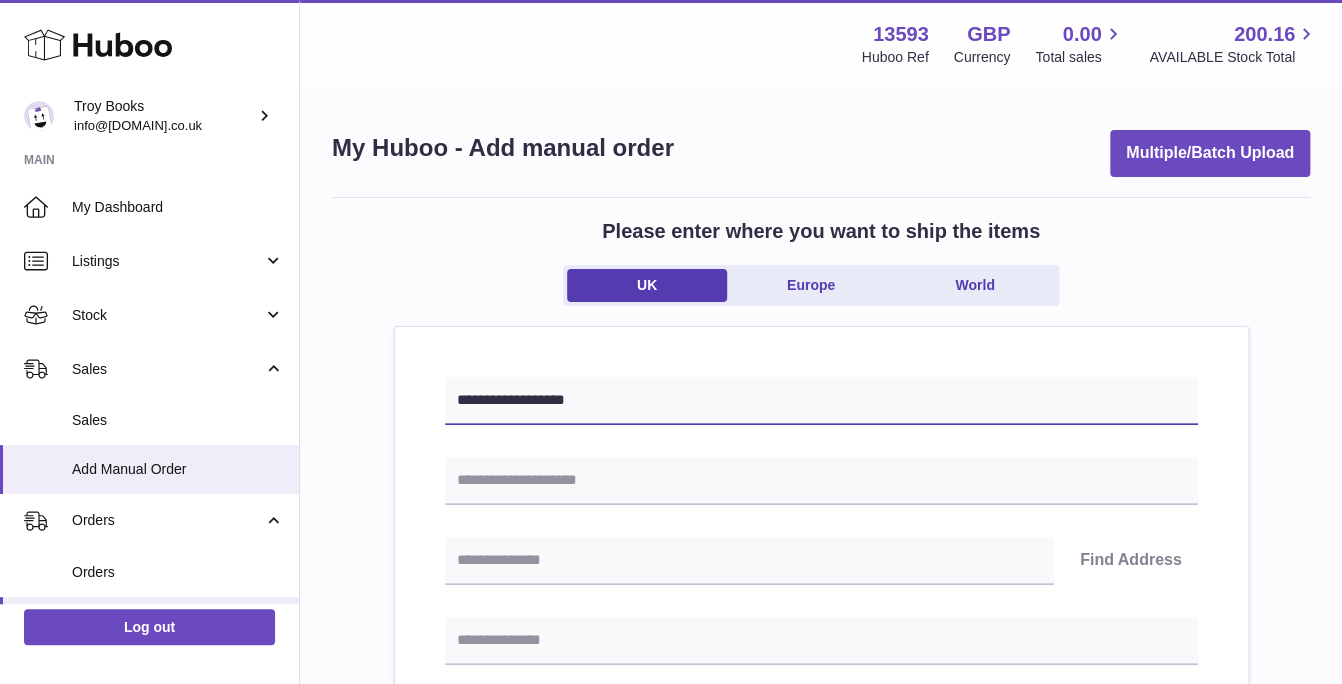 drag, startPoint x: 596, startPoint y: 394, endPoint x: 450, endPoint y: 400, distance: 146.12323 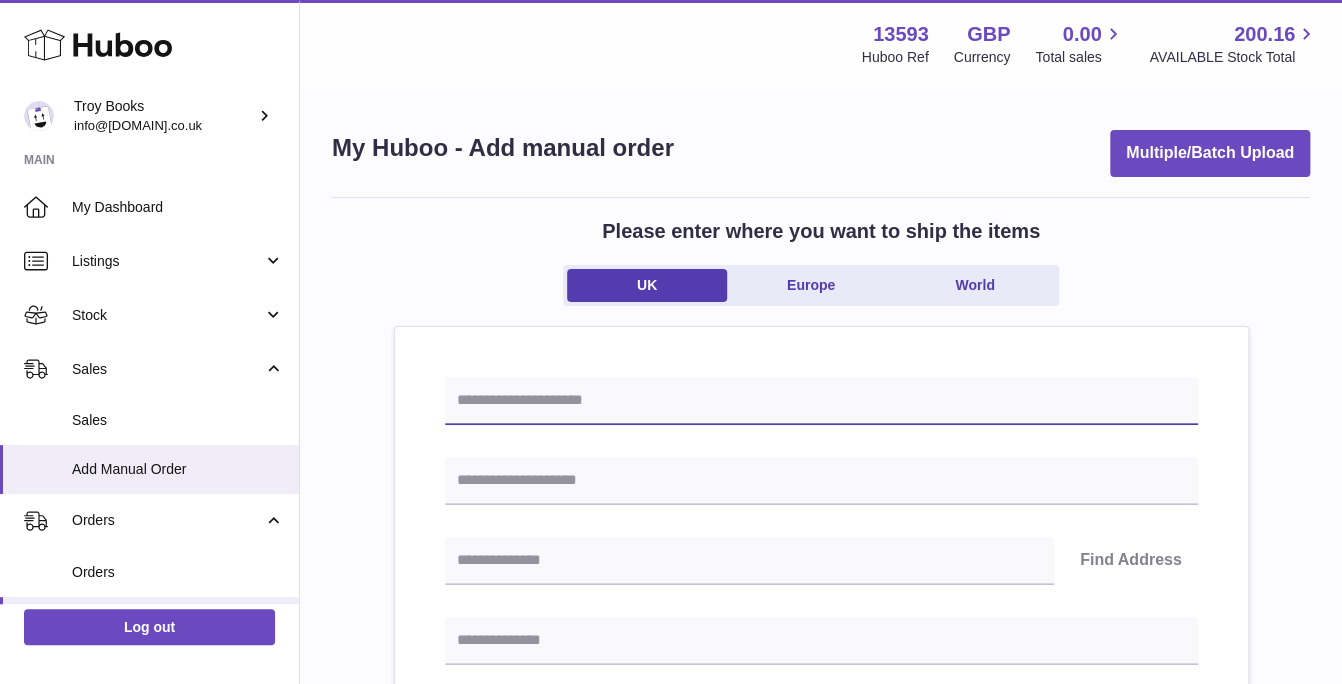type 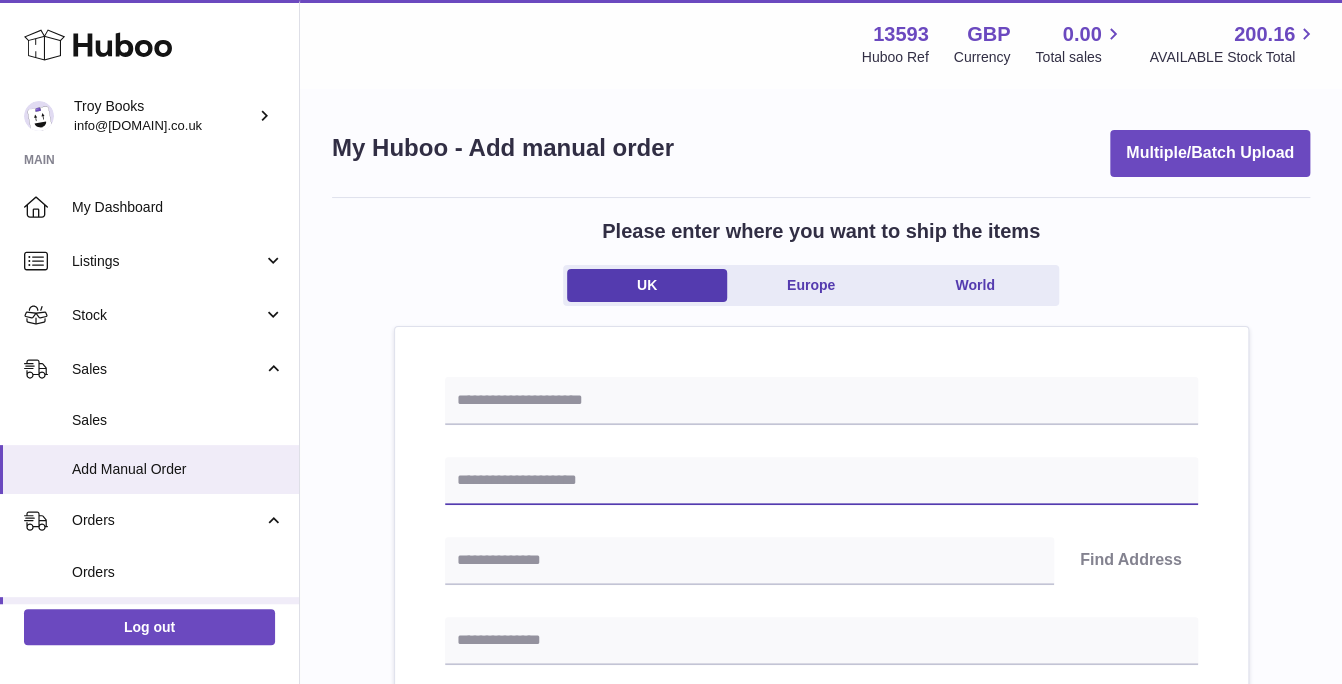 click at bounding box center (821, 481) 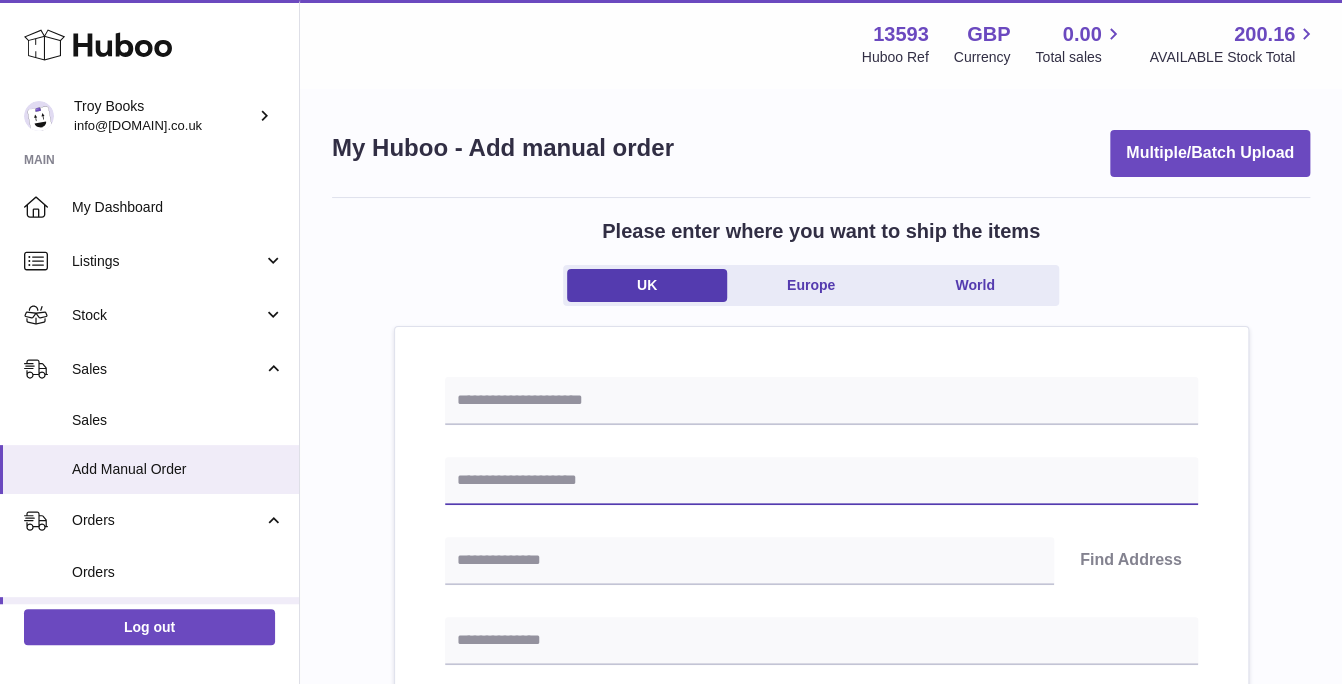 paste on "**********" 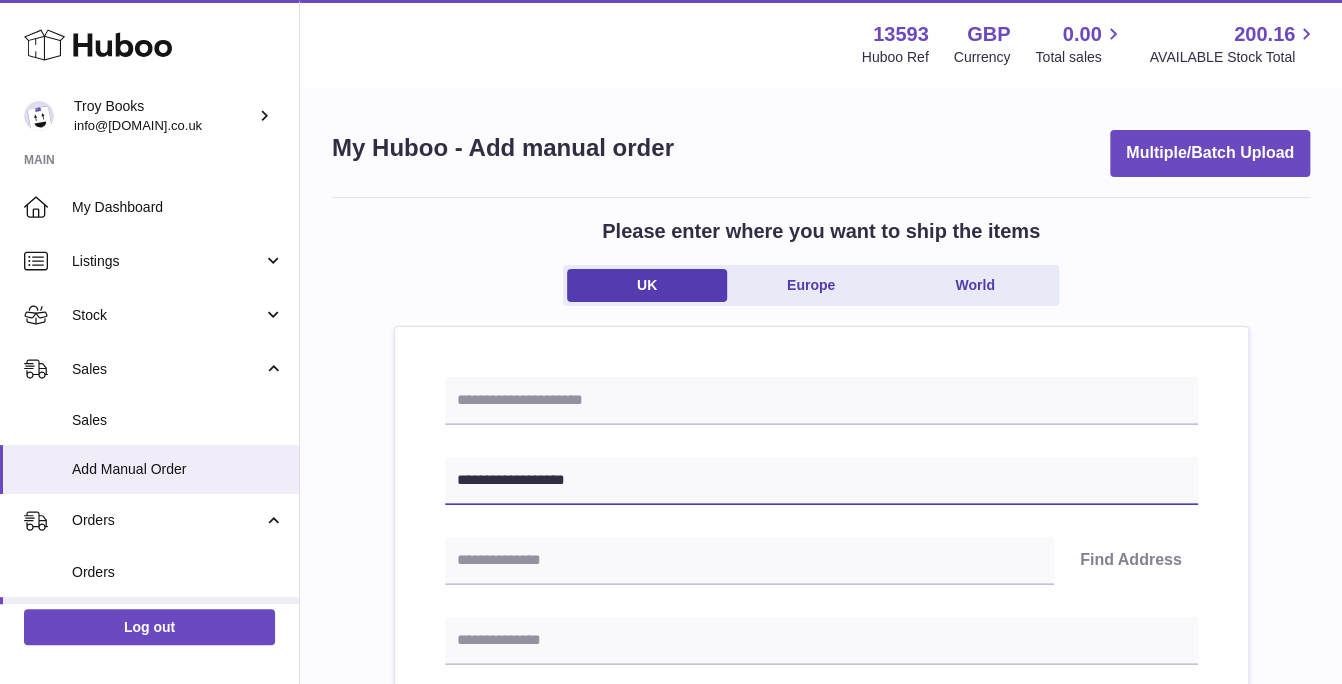 click on "**********" at bounding box center [821, 481] 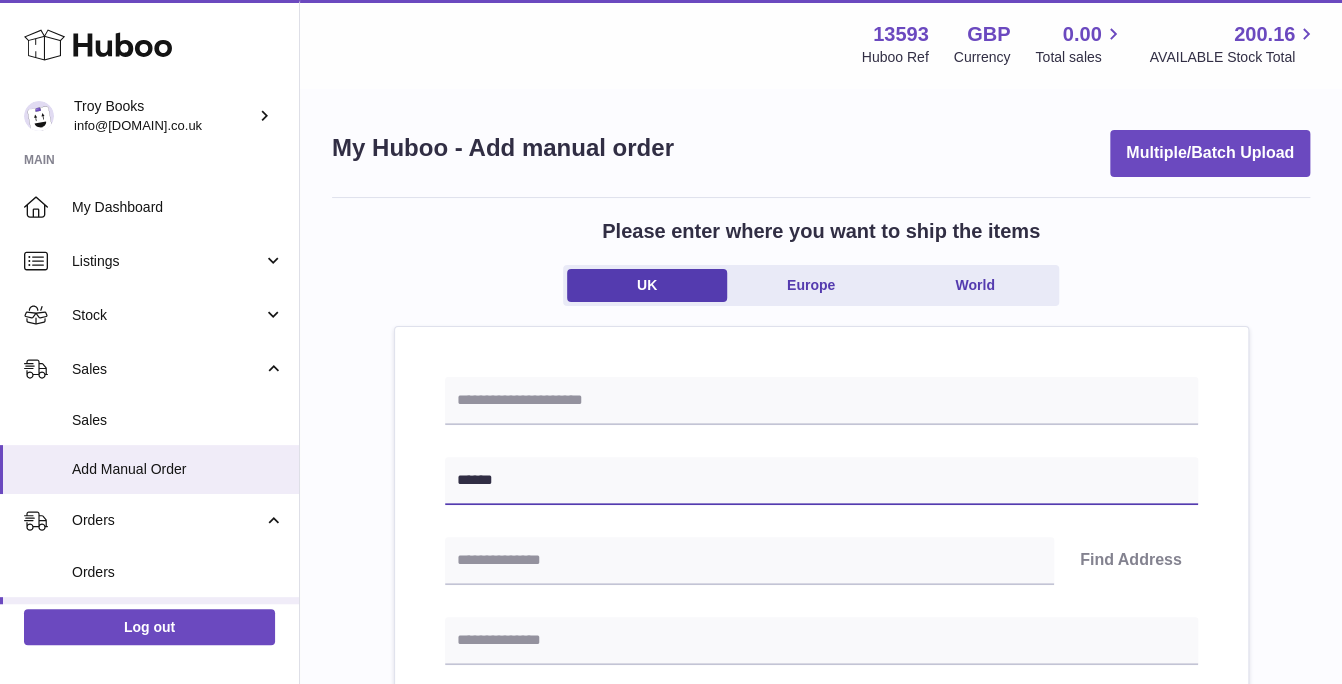 type on "**********" 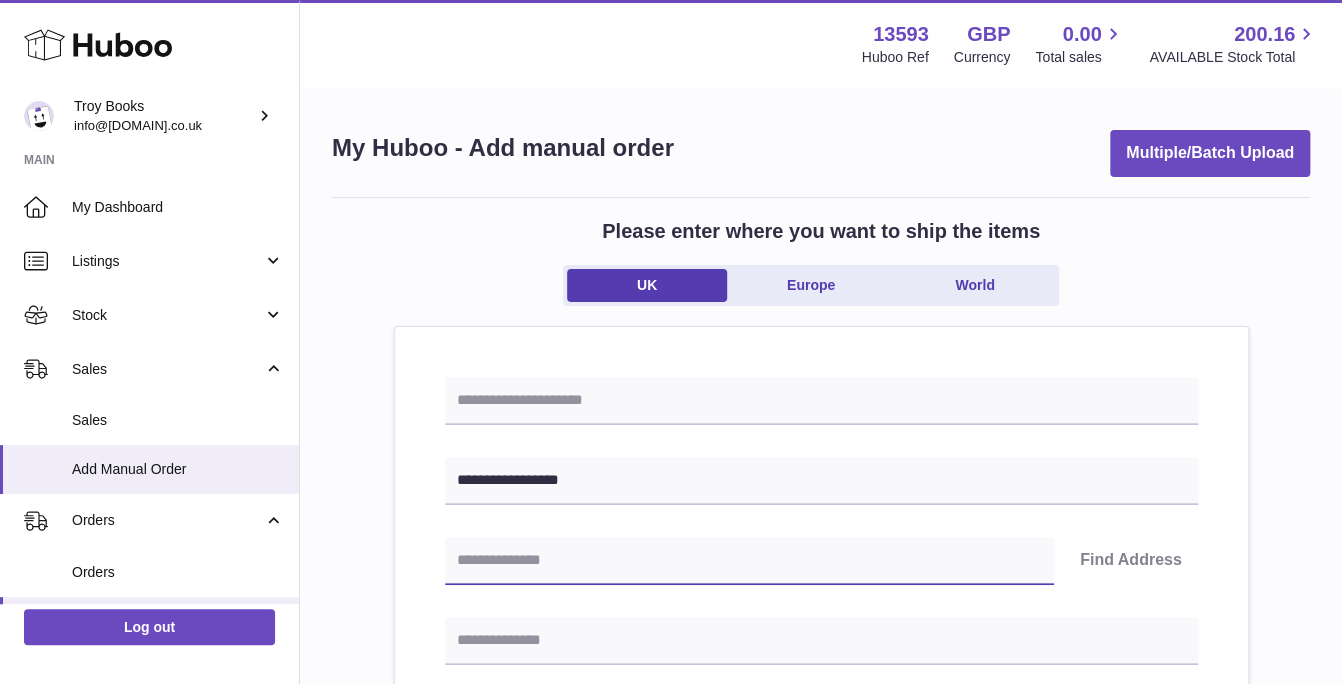 click at bounding box center [749, 561] 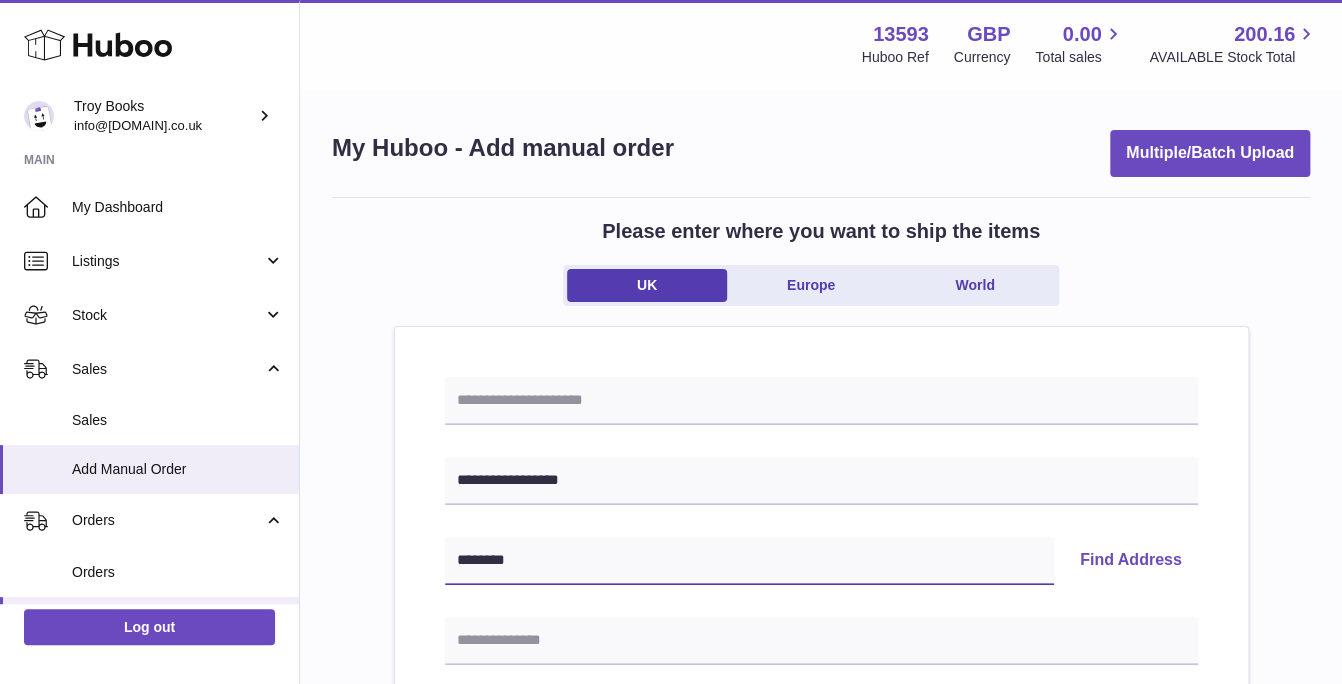 type on "********" 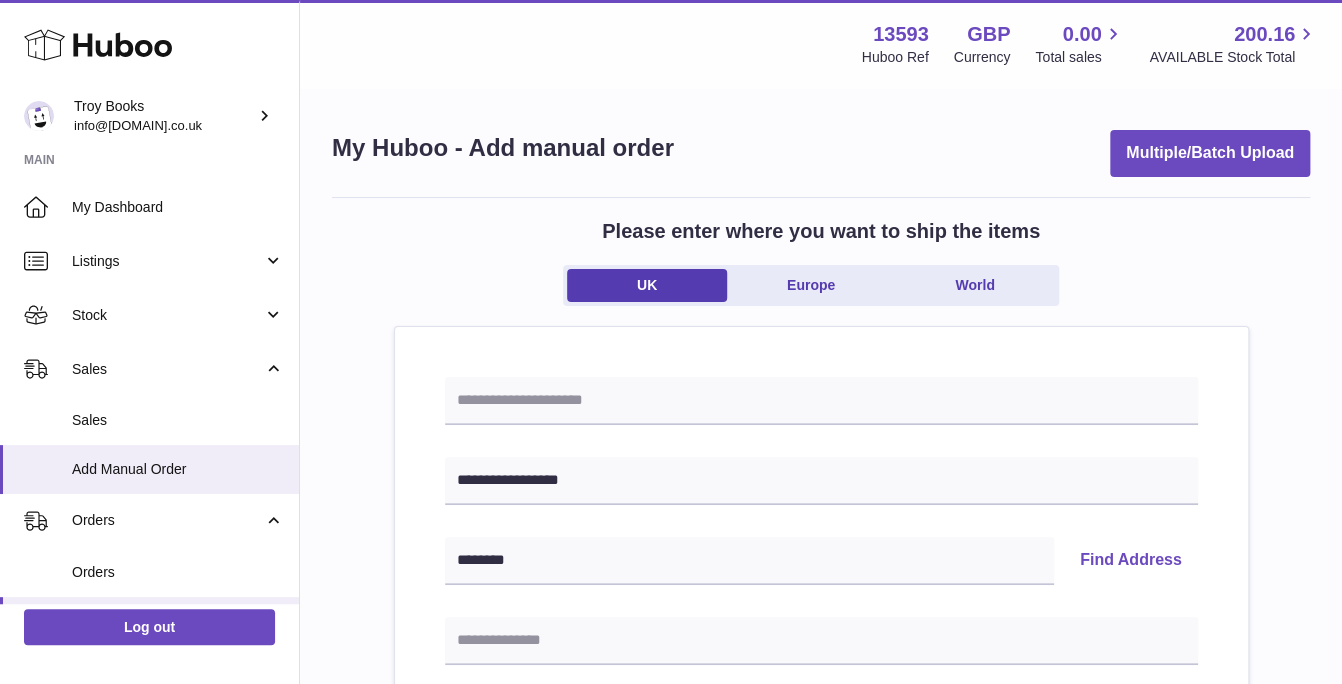 click on "Find Address" at bounding box center [1131, 561] 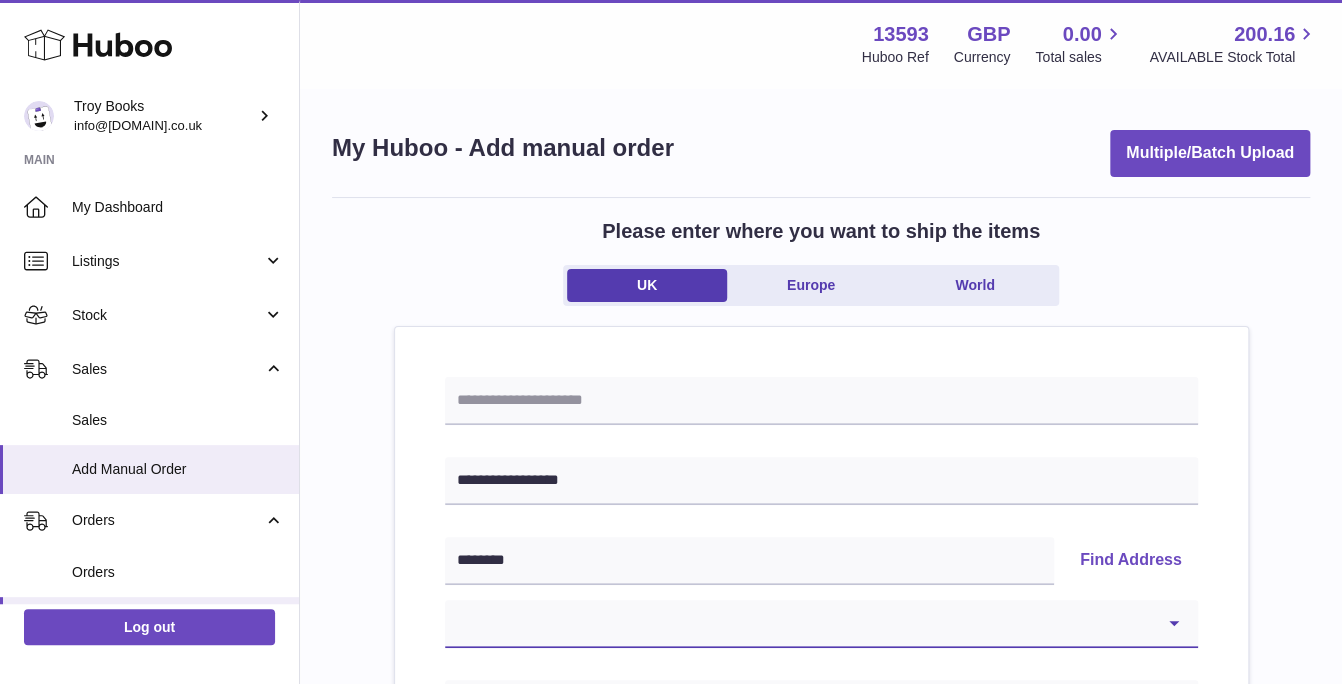 click on "**********" at bounding box center [821, 624] 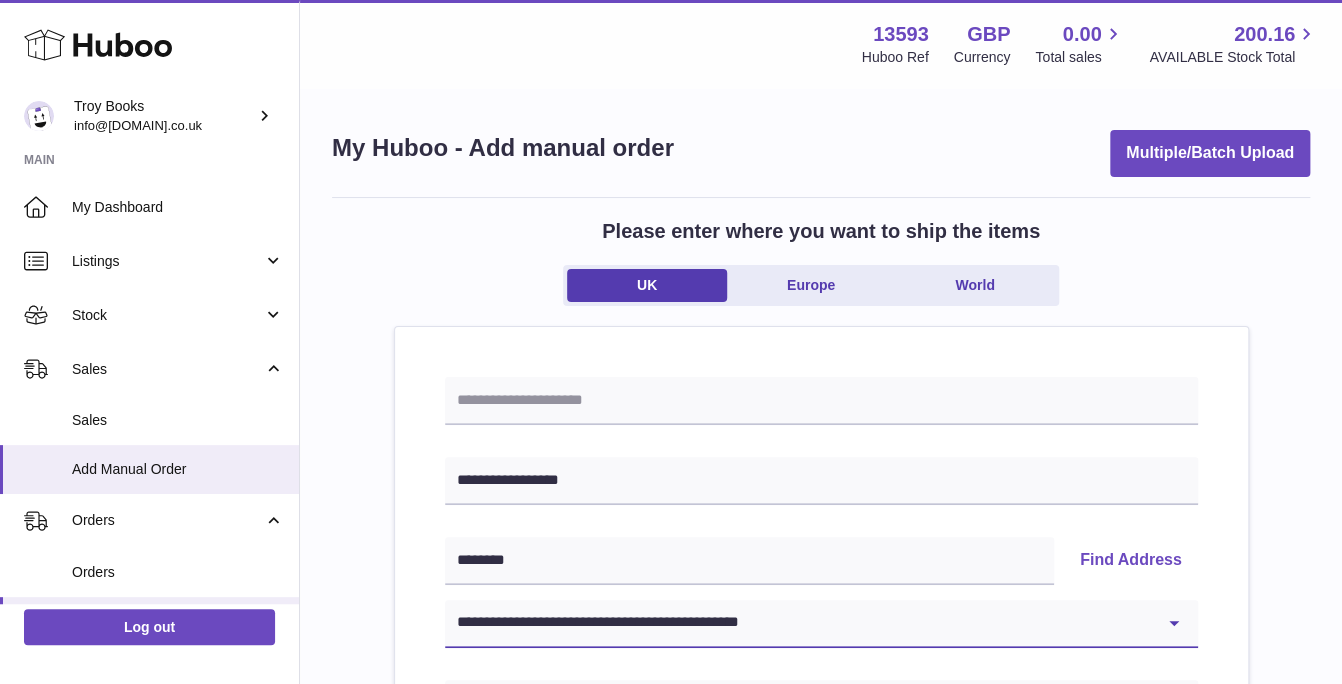 click on "**********" at bounding box center [821, 624] 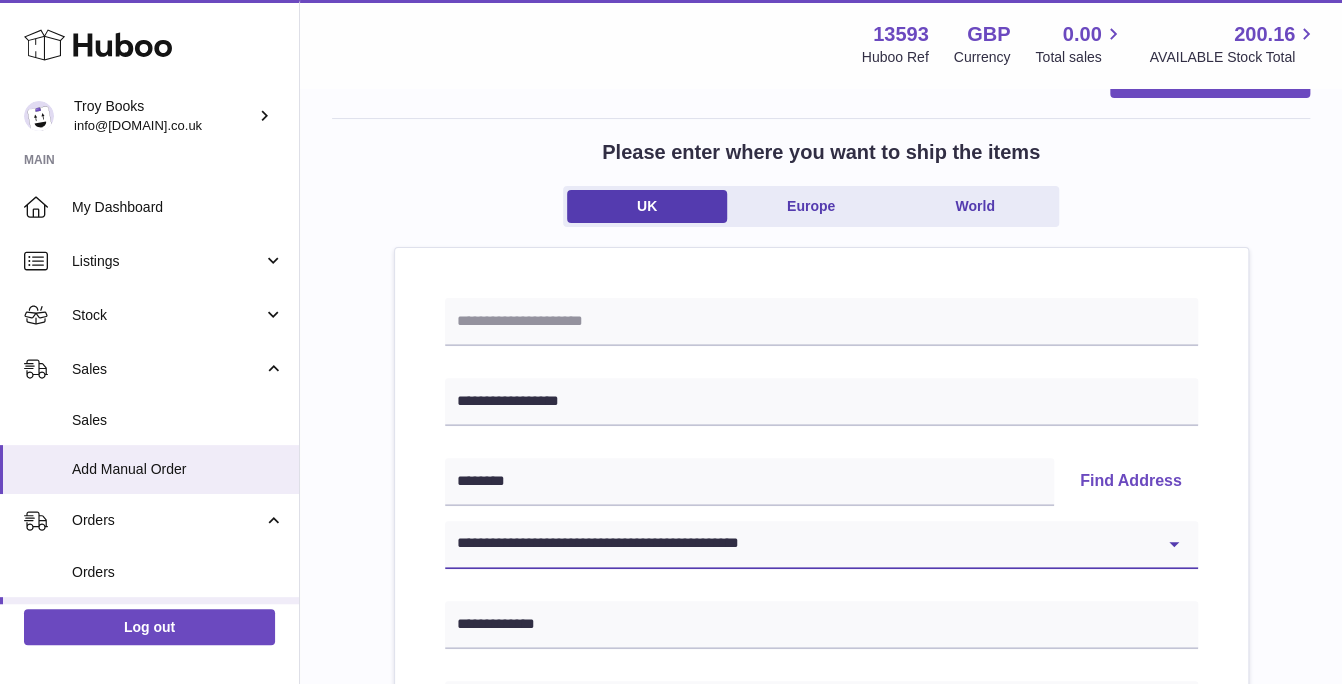 scroll, scrollTop: 52, scrollLeft: 0, axis: vertical 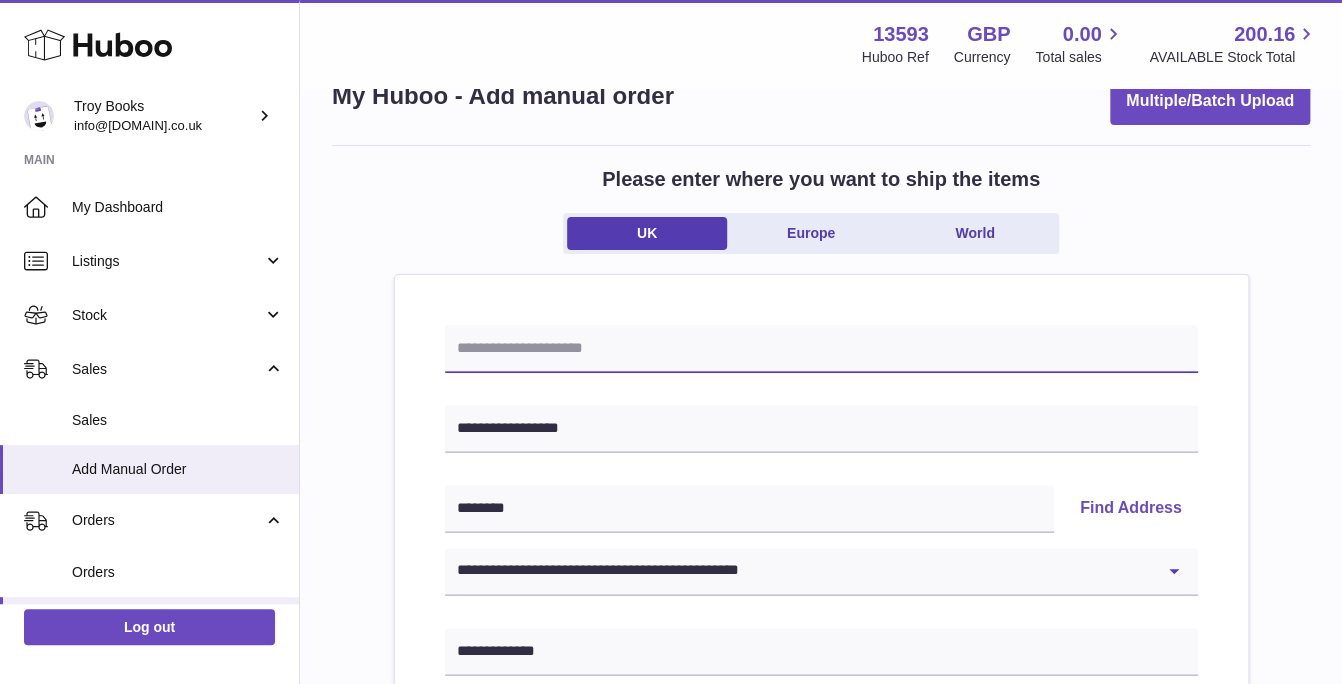 paste on "**********" 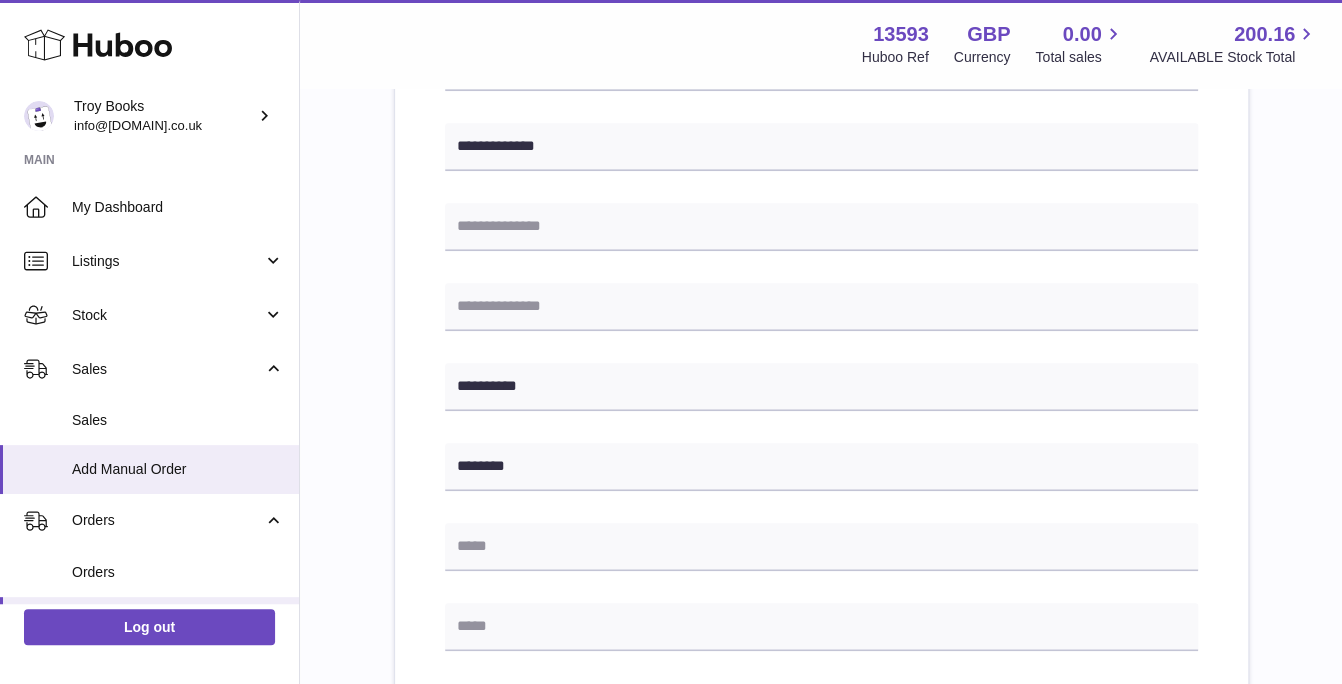 scroll, scrollTop: 652, scrollLeft: 0, axis: vertical 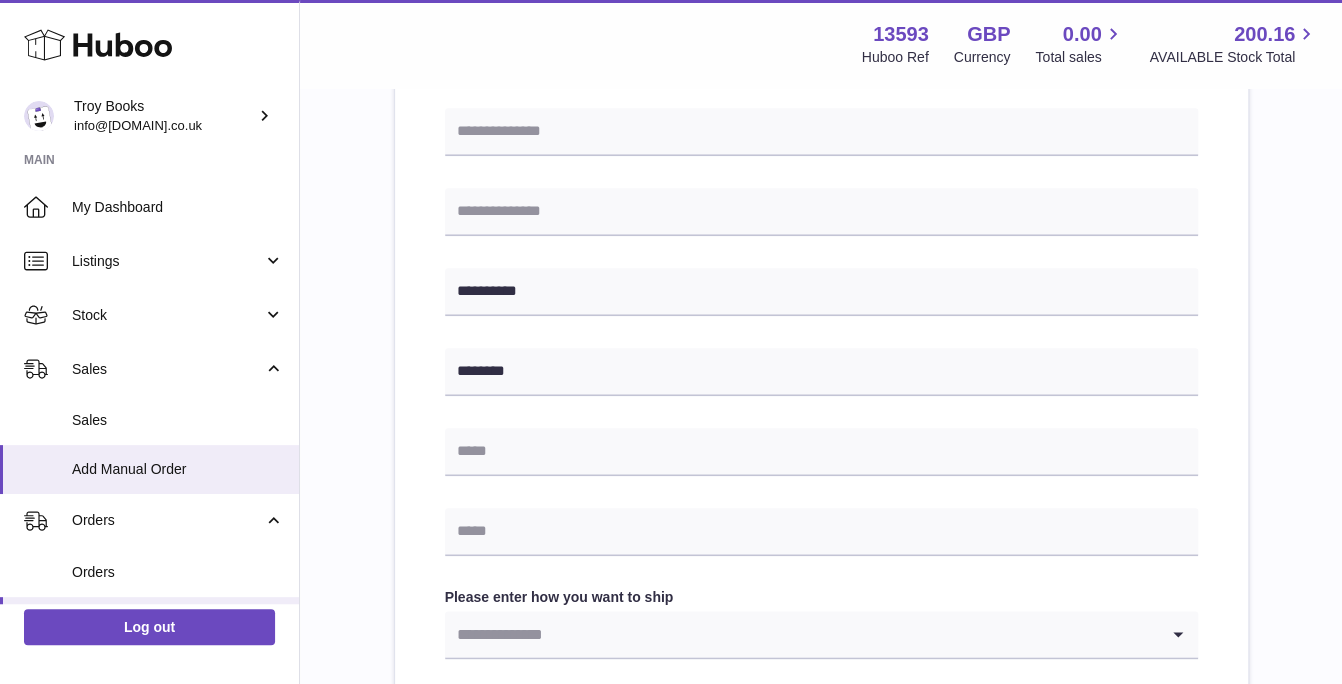 type on "**********" 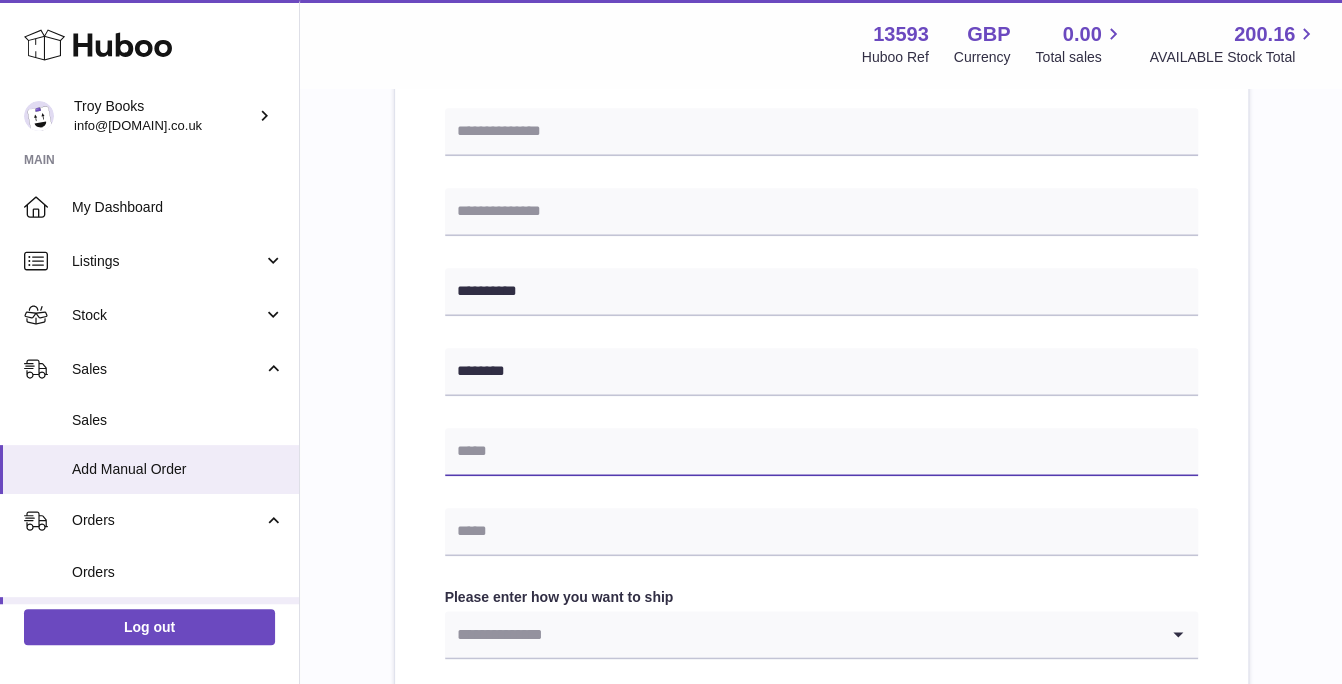 paste on "**********" 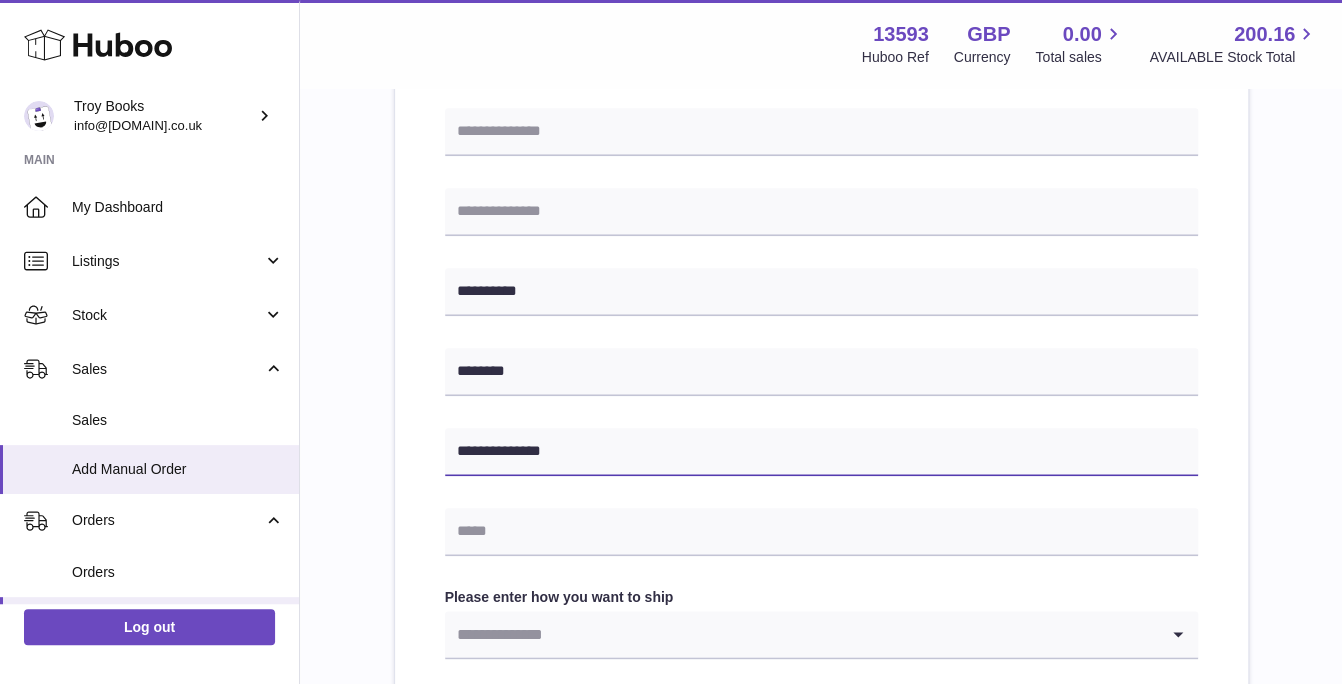 type on "**********" 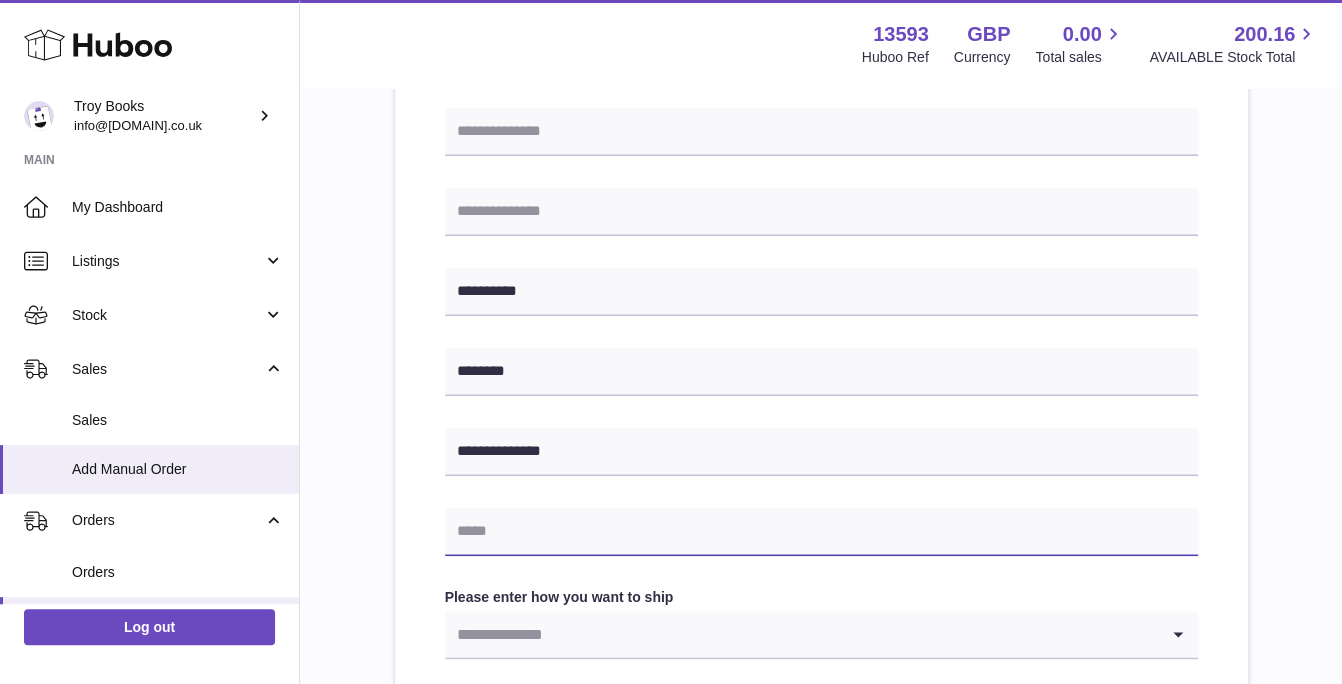 paste on "**********" 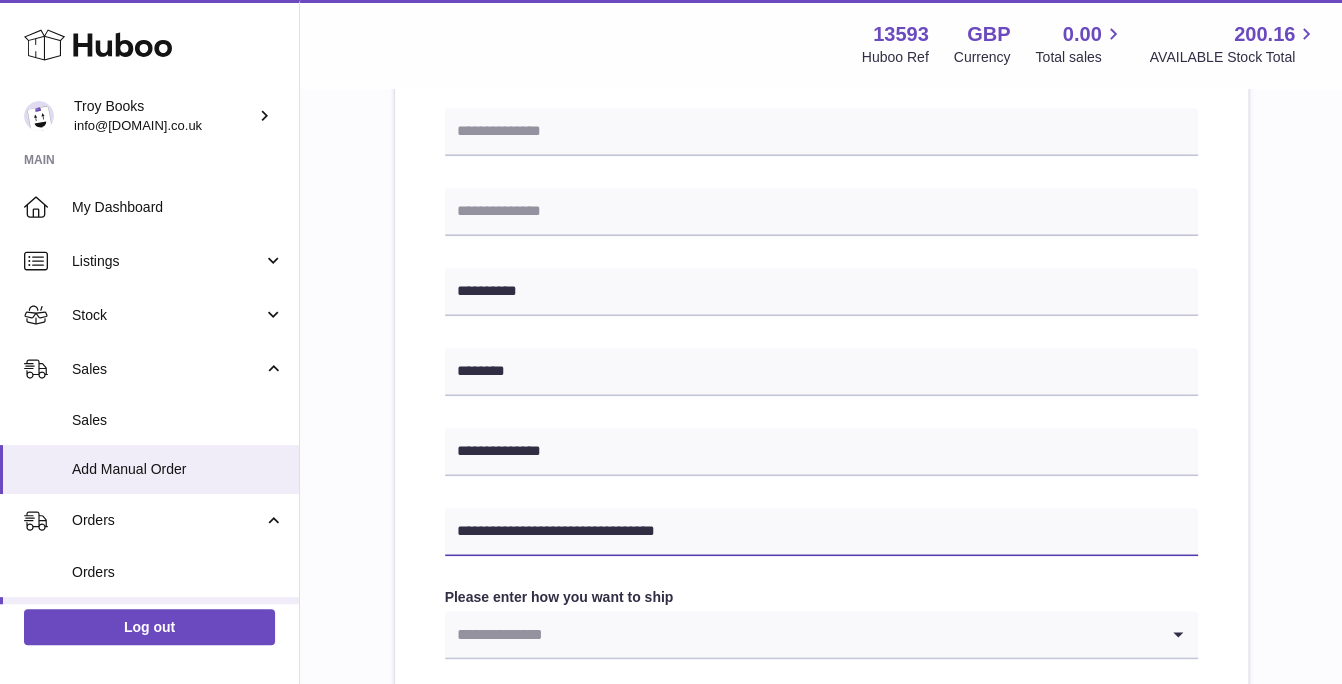 type on "**********" 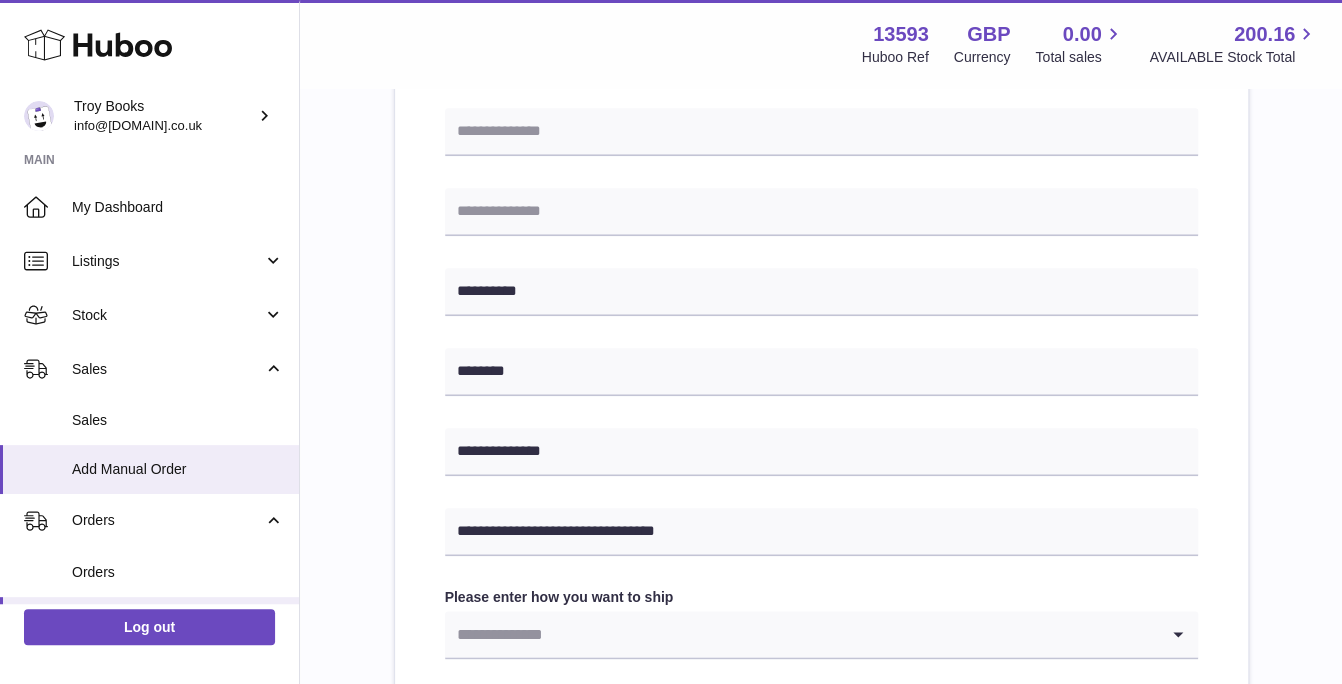 click on "**********" at bounding box center [821, 337] 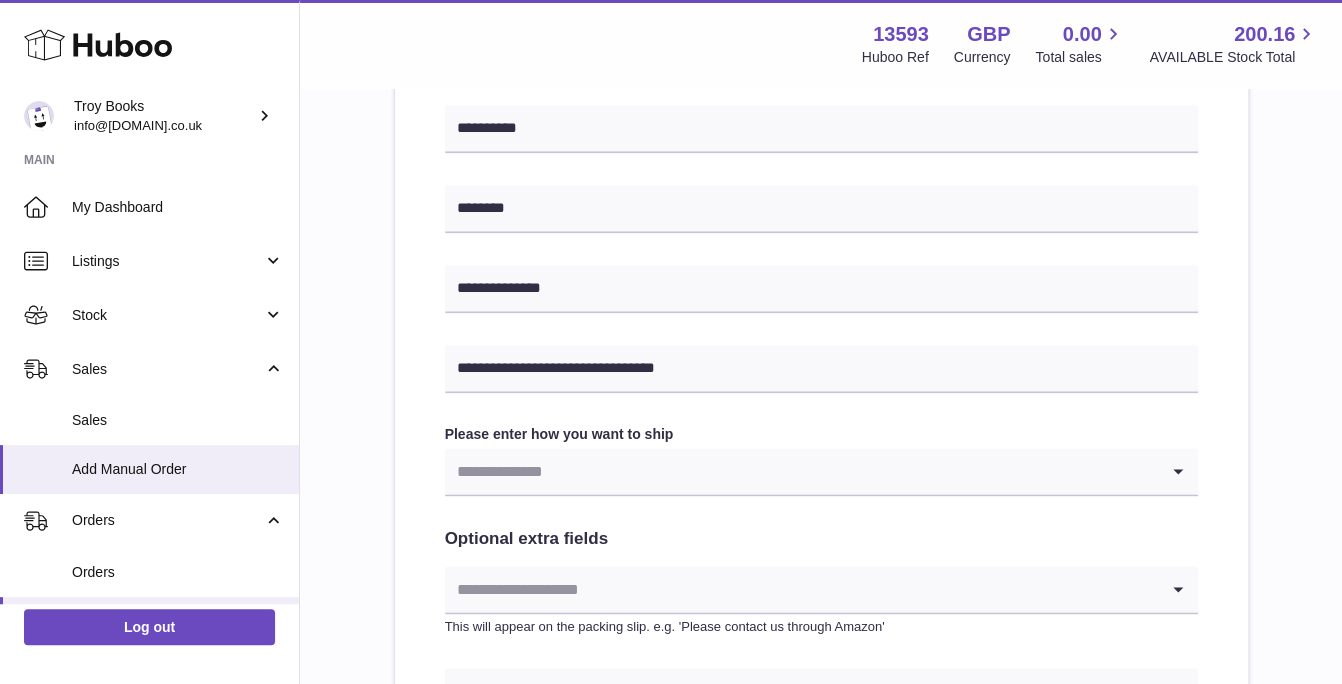 scroll, scrollTop: 852, scrollLeft: 0, axis: vertical 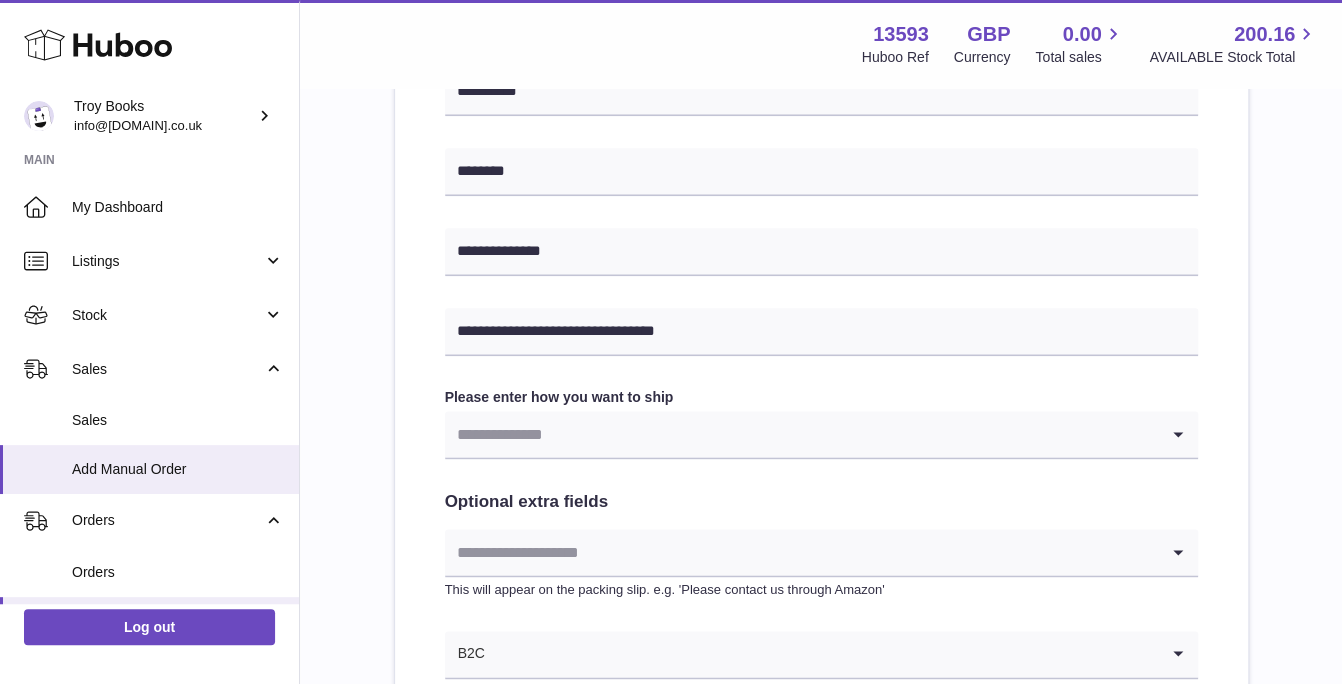 click at bounding box center (801, 434) 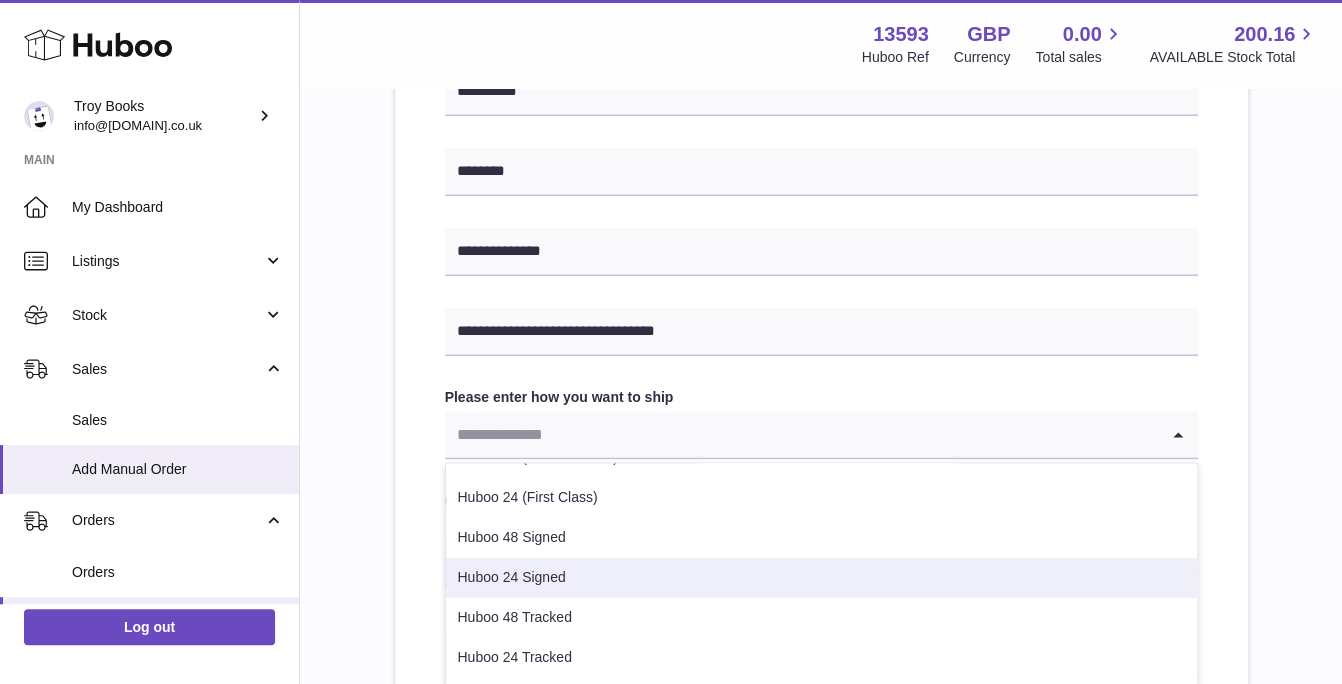 scroll, scrollTop: 101, scrollLeft: 0, axis: vertical 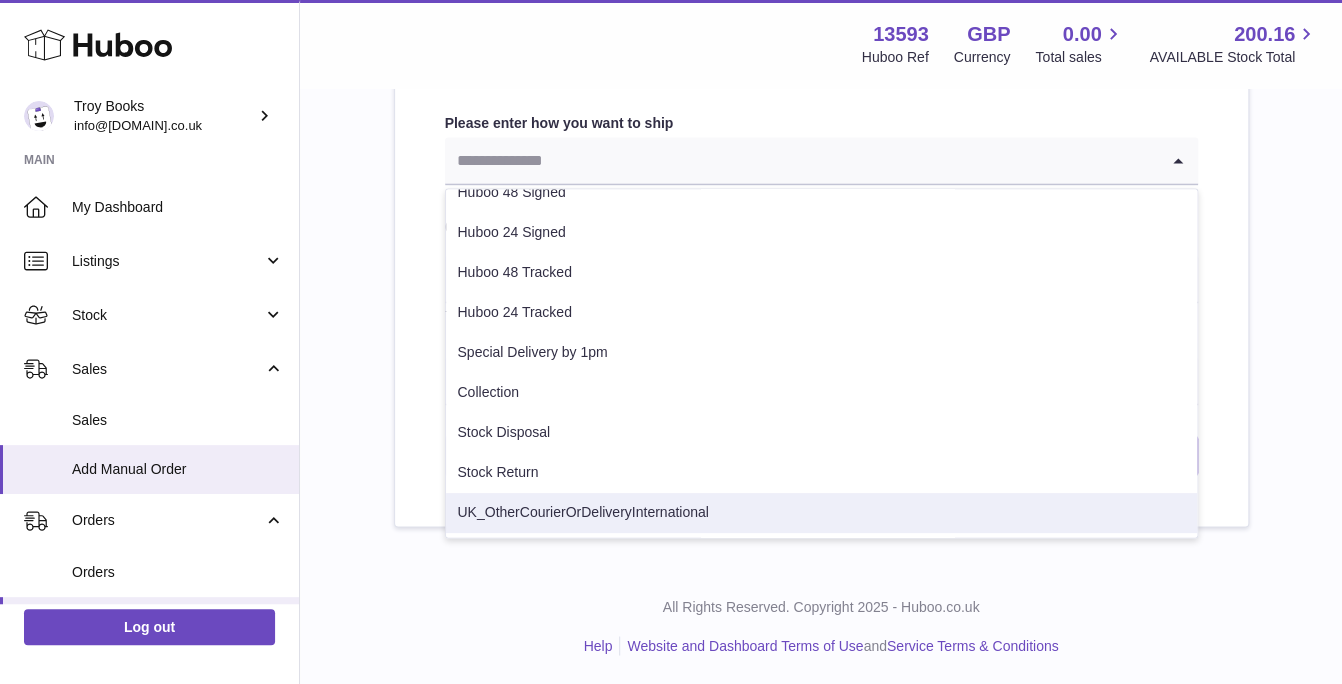 click on "UK_OtherCourierOrDeliveryInternational" at bounding box center [821, 513] 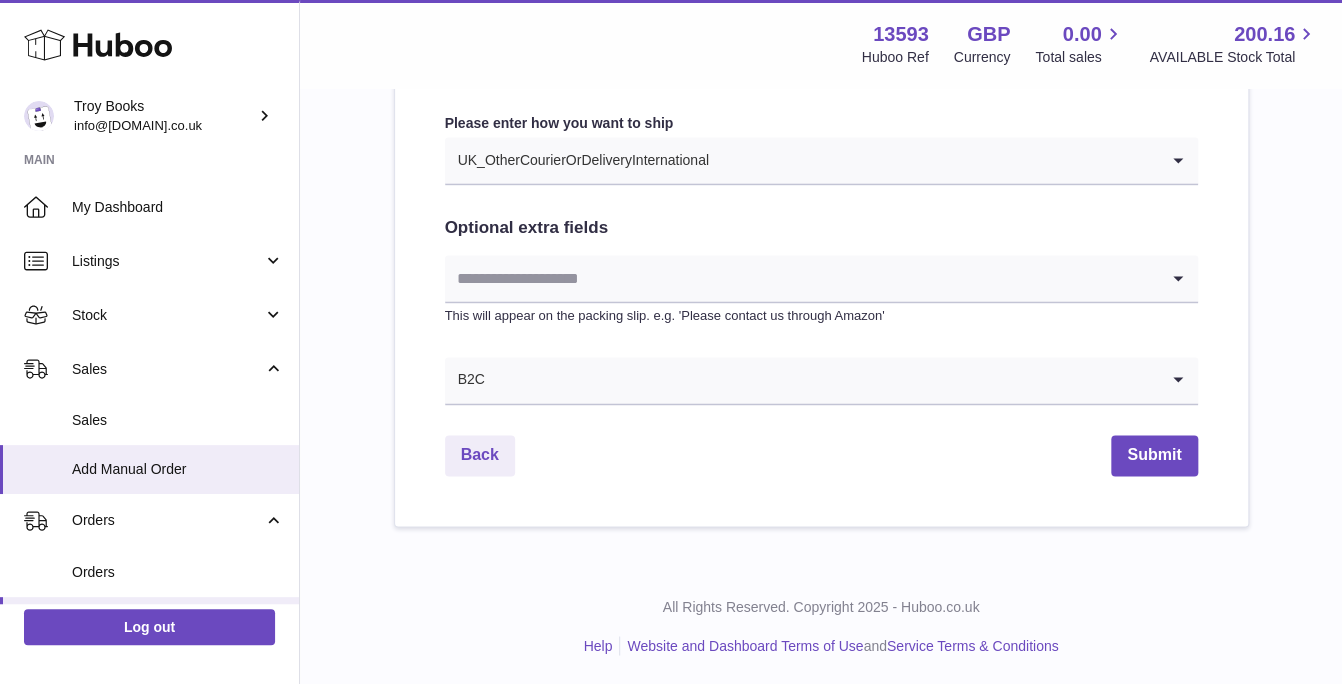 click at bounding box center [801, 278] 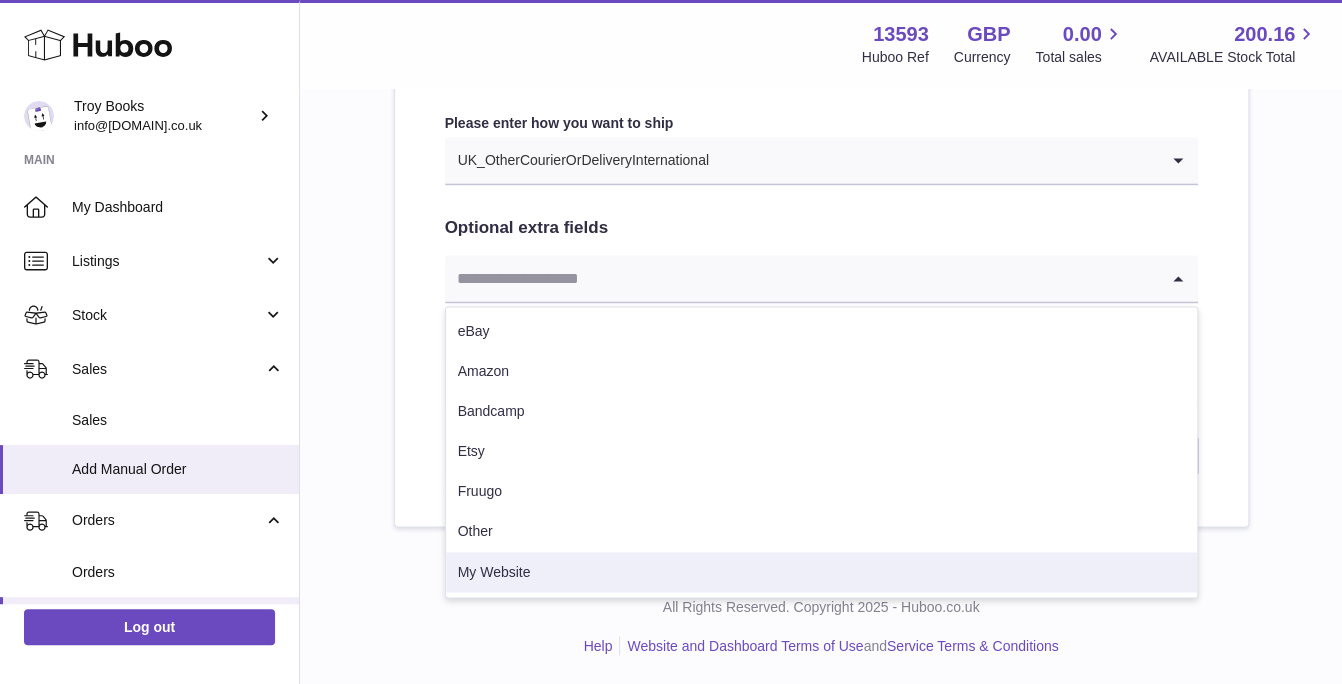 click on "My Website" at bounding box center (821, 572) 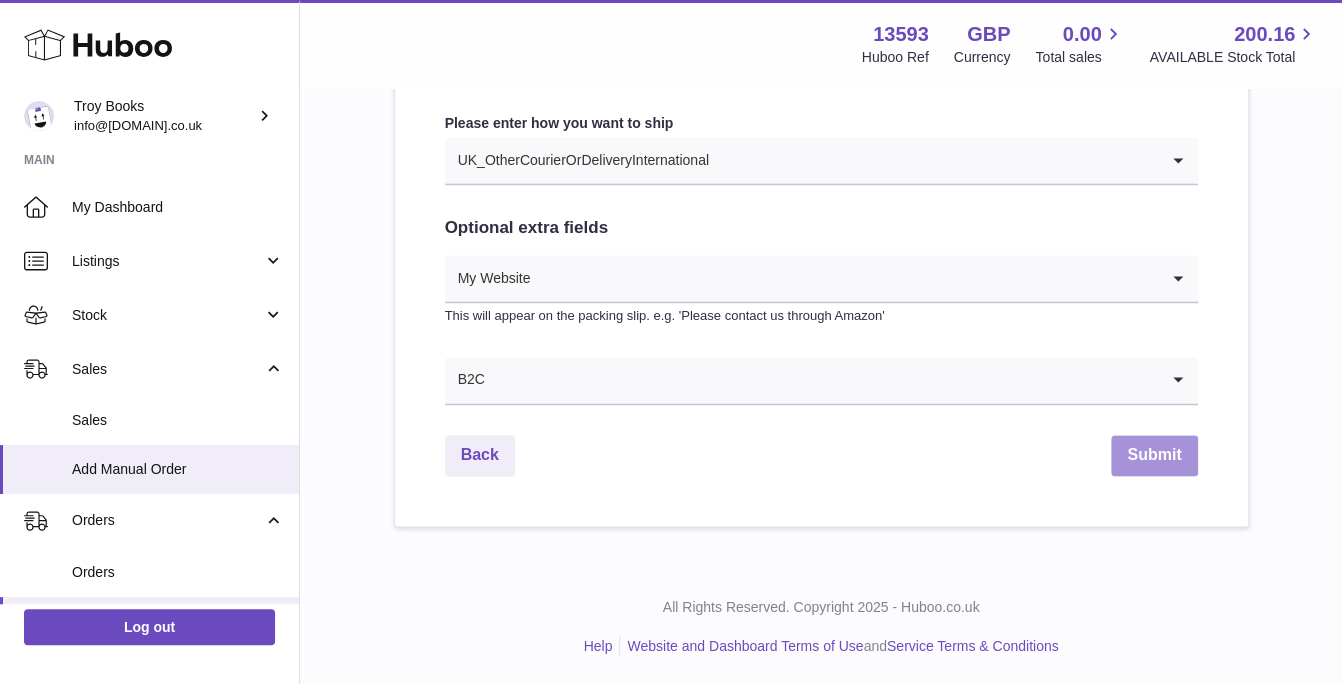 click on "Submit" at bounding box center [1154, 455] 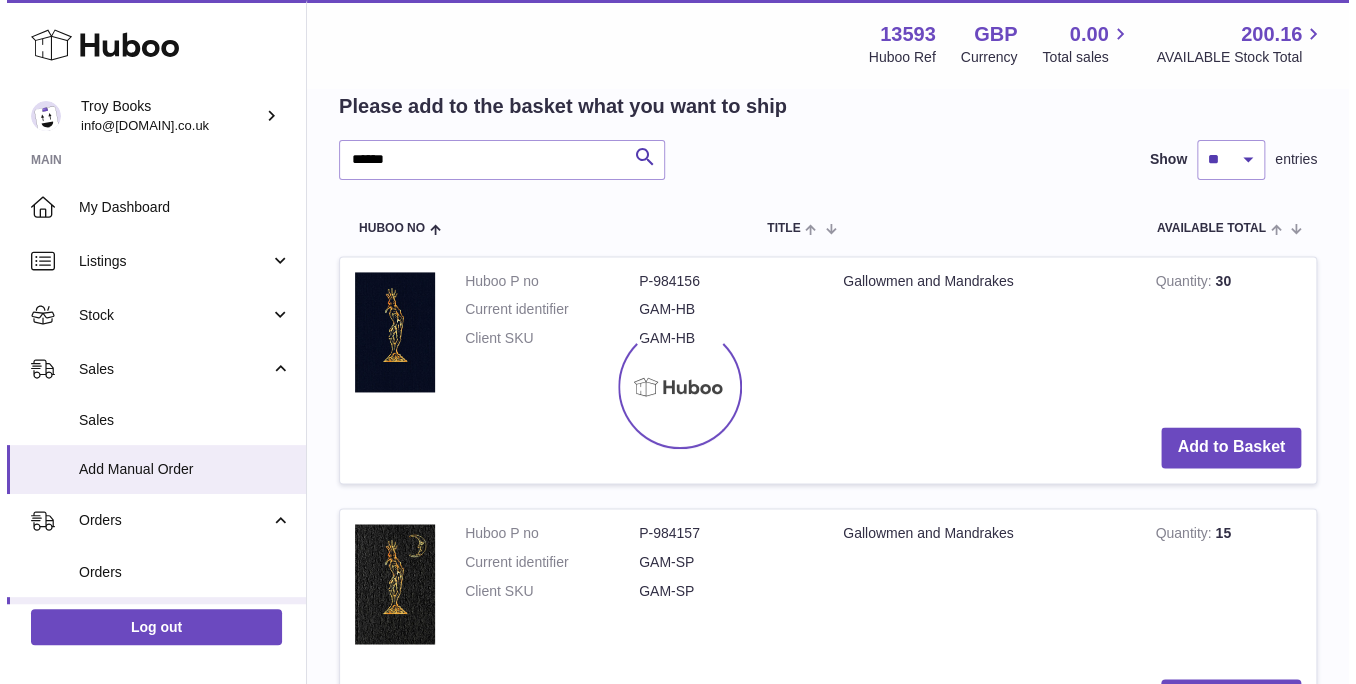 scroll, scrollTop: 0, scrollLeft: 0, axis: both 